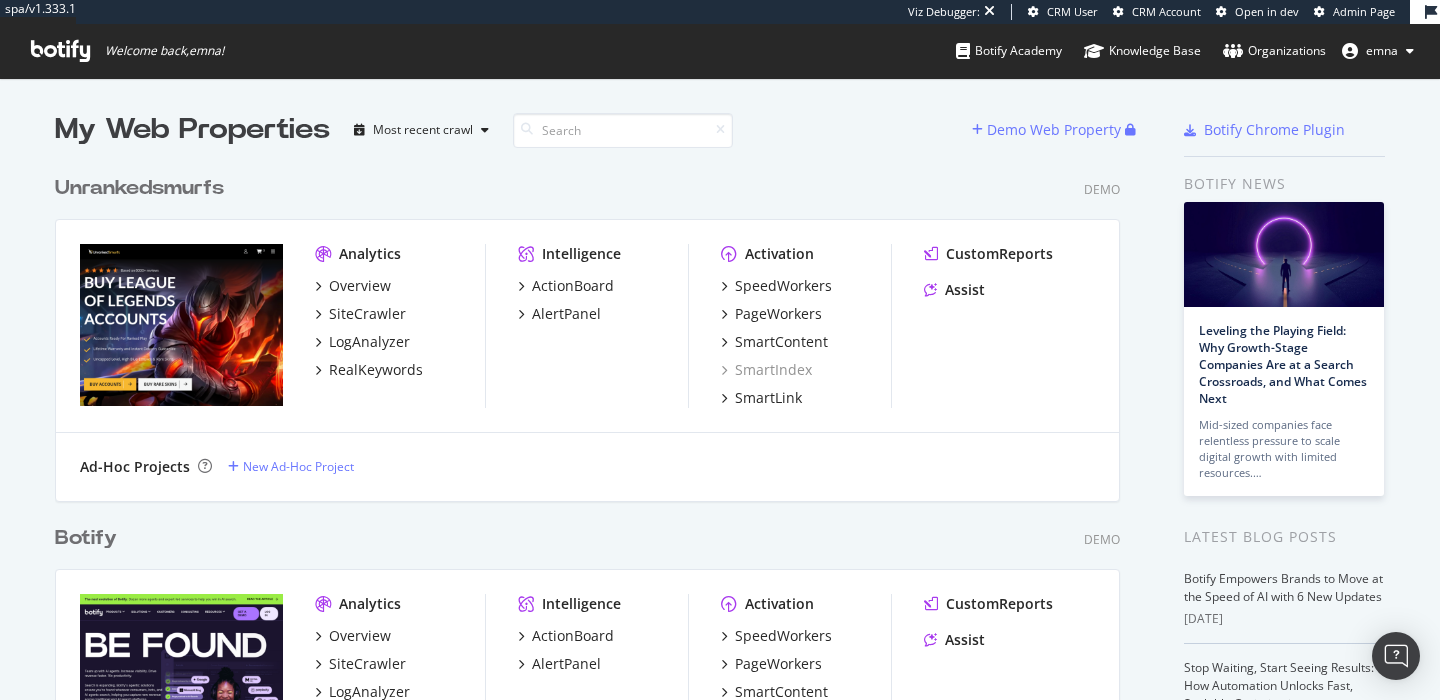 scroll, scrollTop: 0, scrollLeft: 0, axis: both 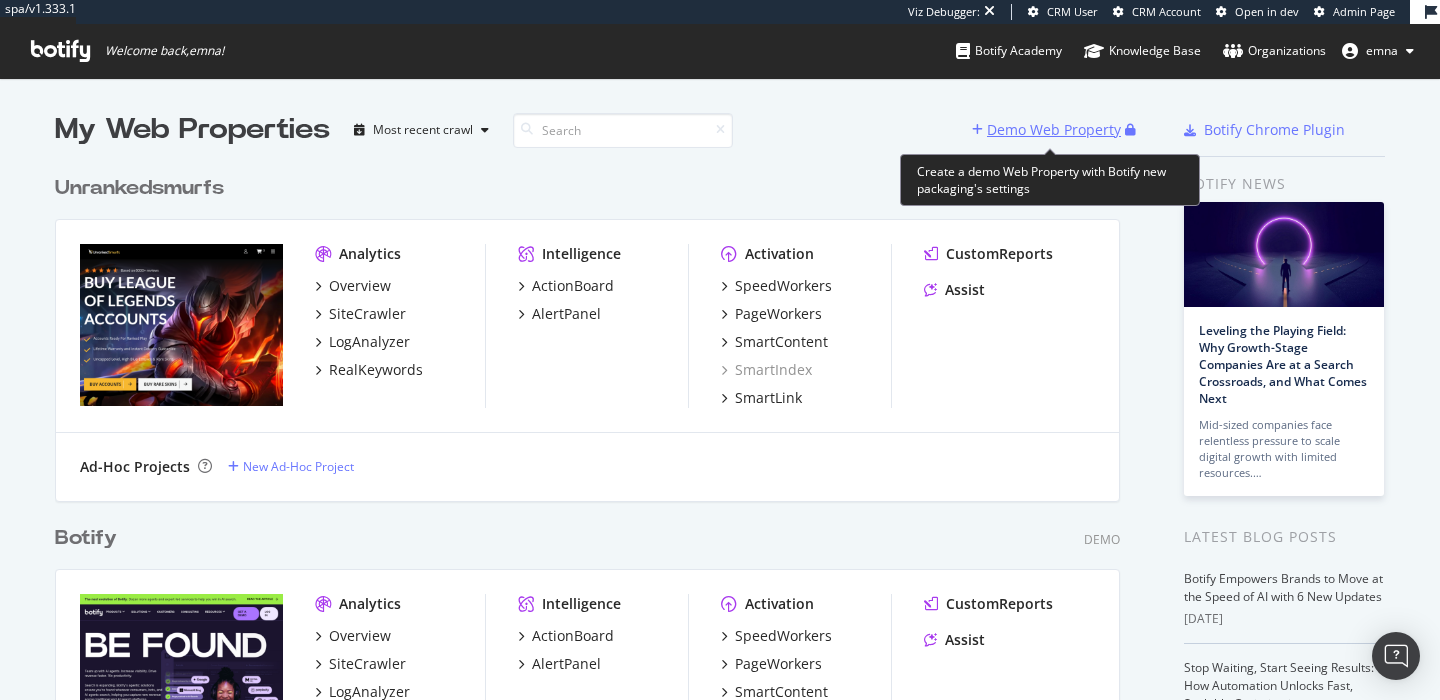 click on "Demo Web Property" at bounding box center [1054, 130] 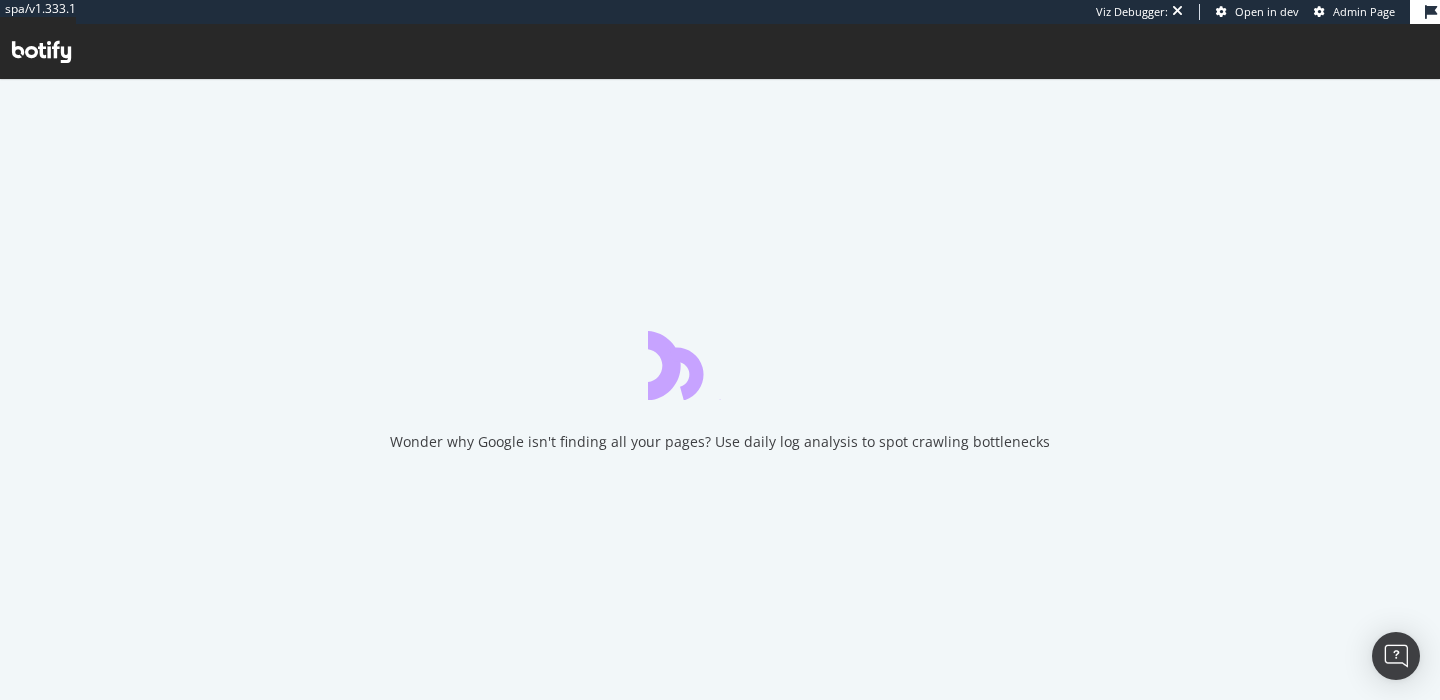 scroll, scrollTop: 0, scrollLeft: 0, axis: both 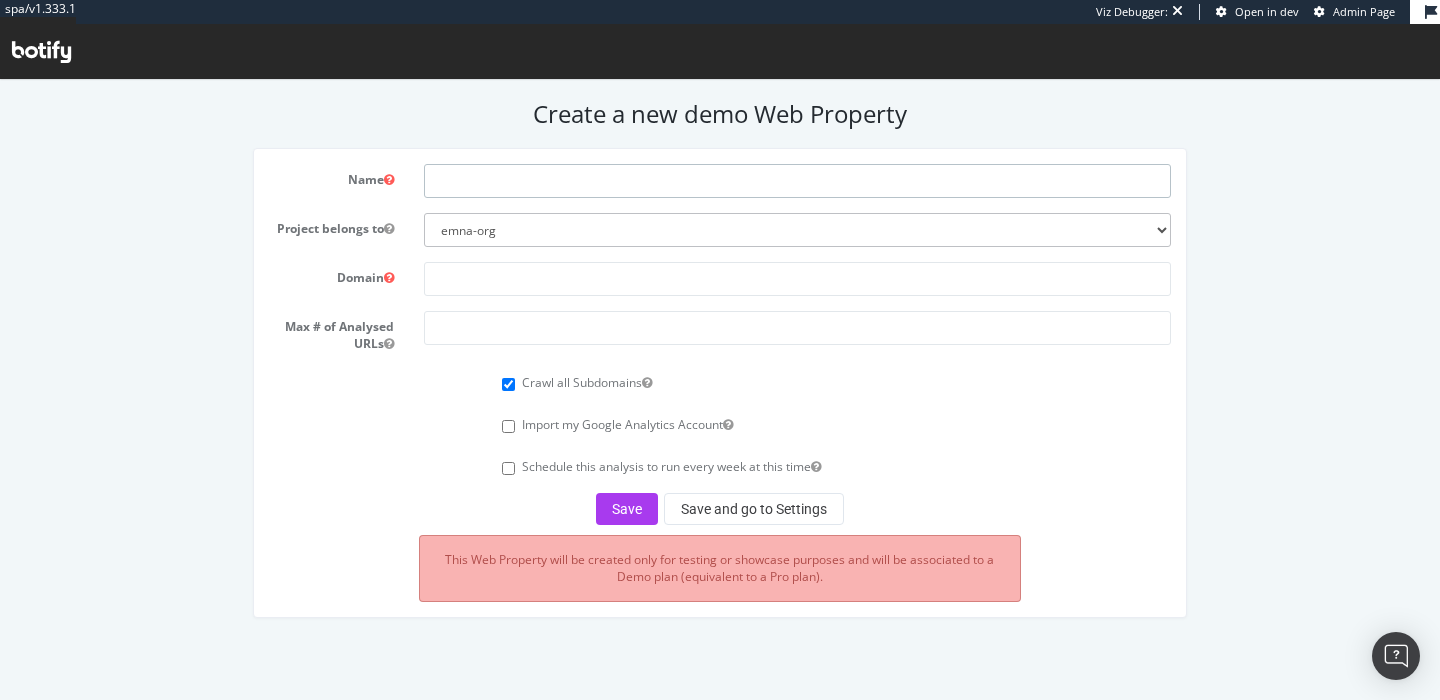 click at bounding box center (797, 181) 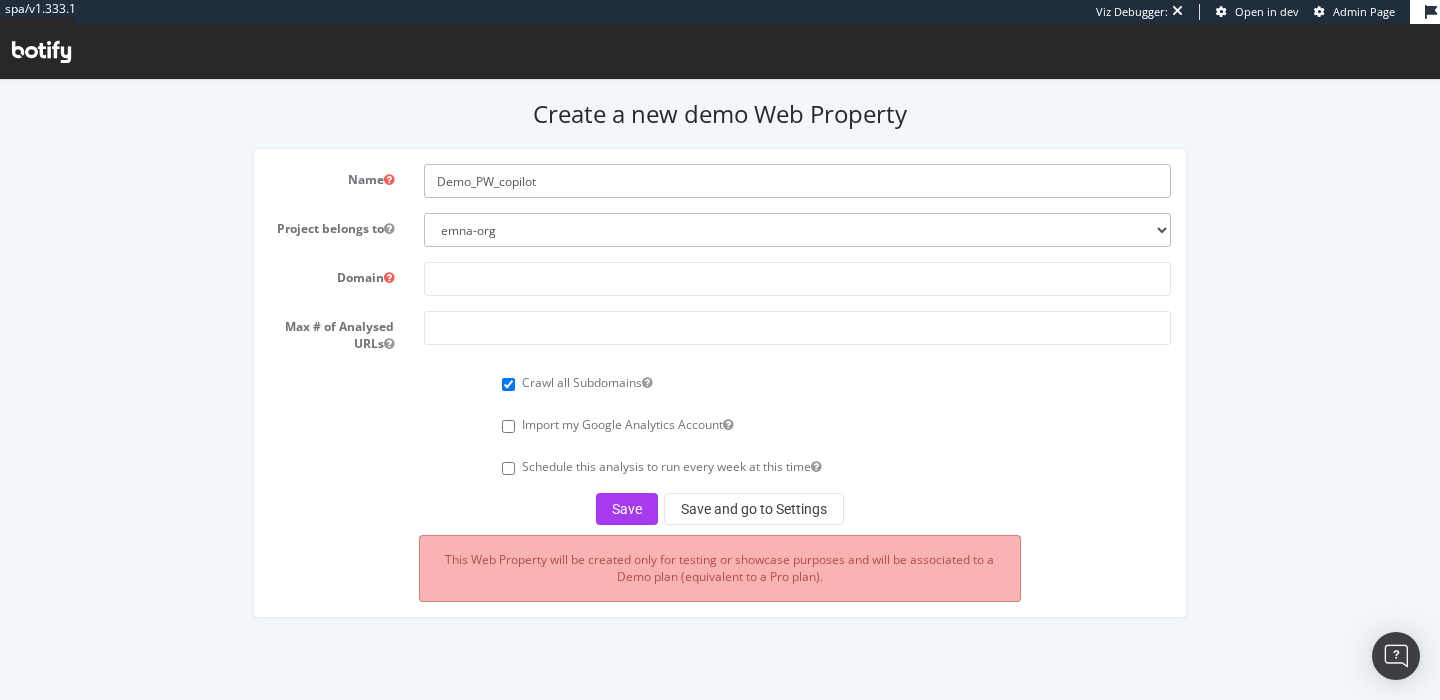 click on "Demo_PW_copilot" at bounding box center (797, 181) 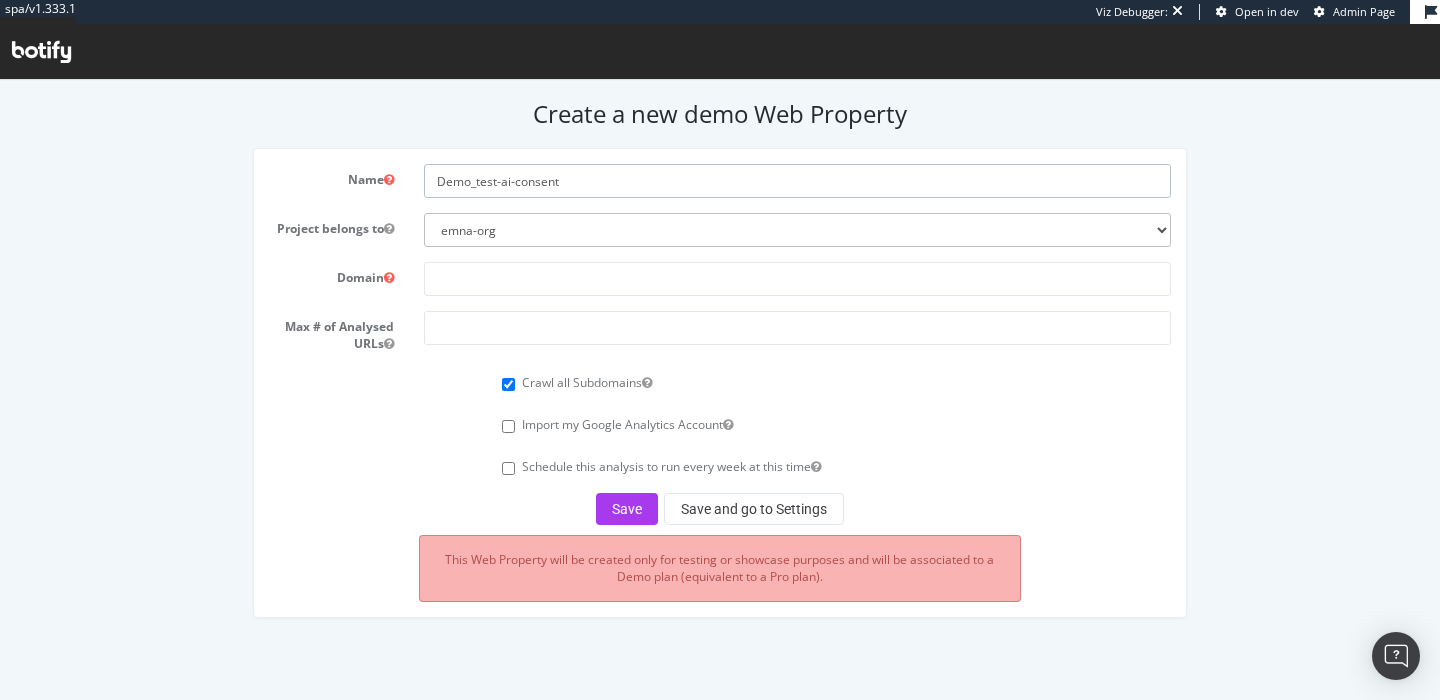 type on "Demo_test-ai-consent" 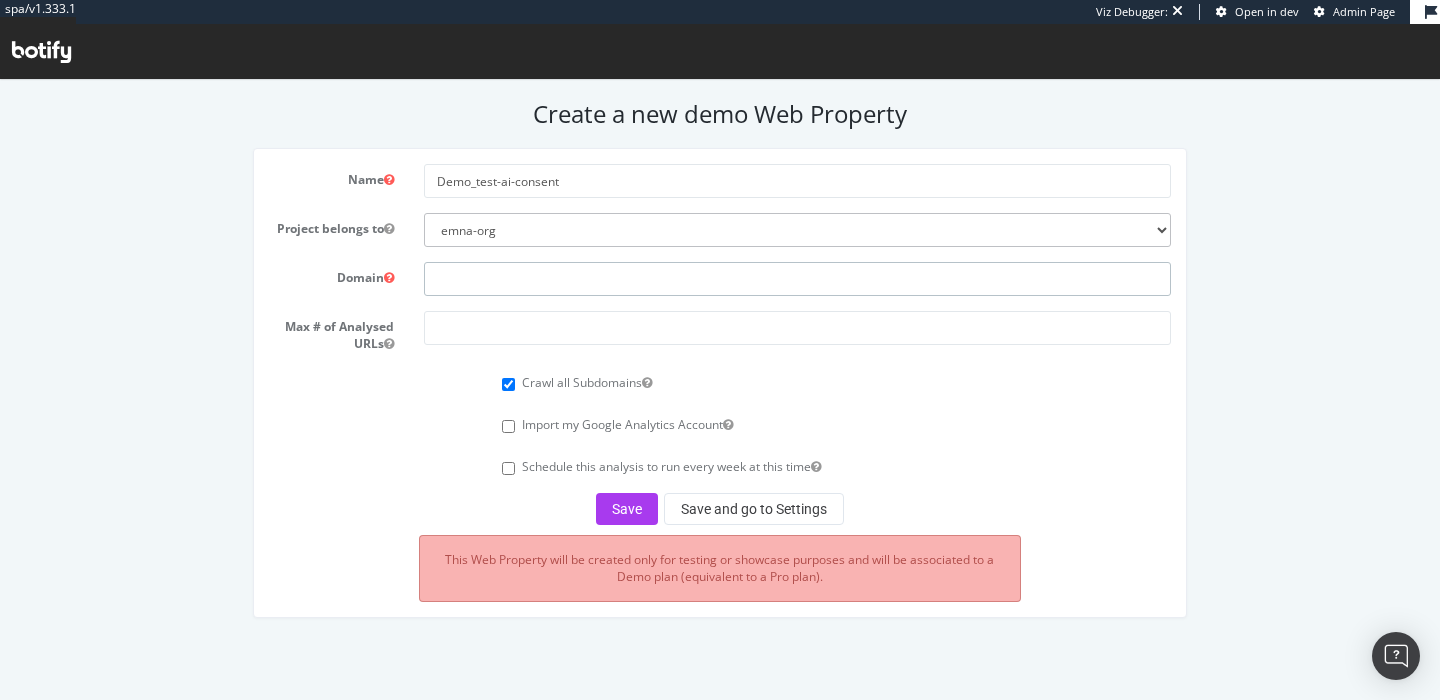 click at bounding box center (797, 279) 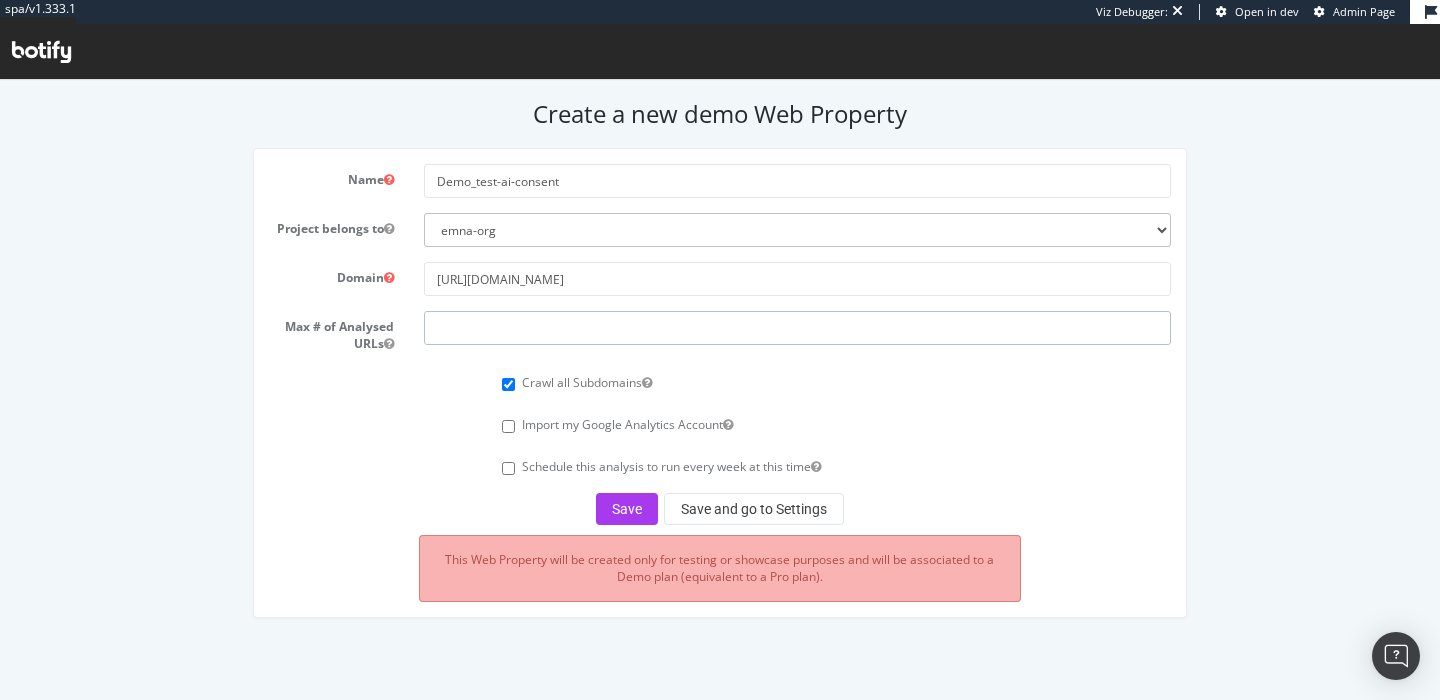 click at bounding box center (797, 328) 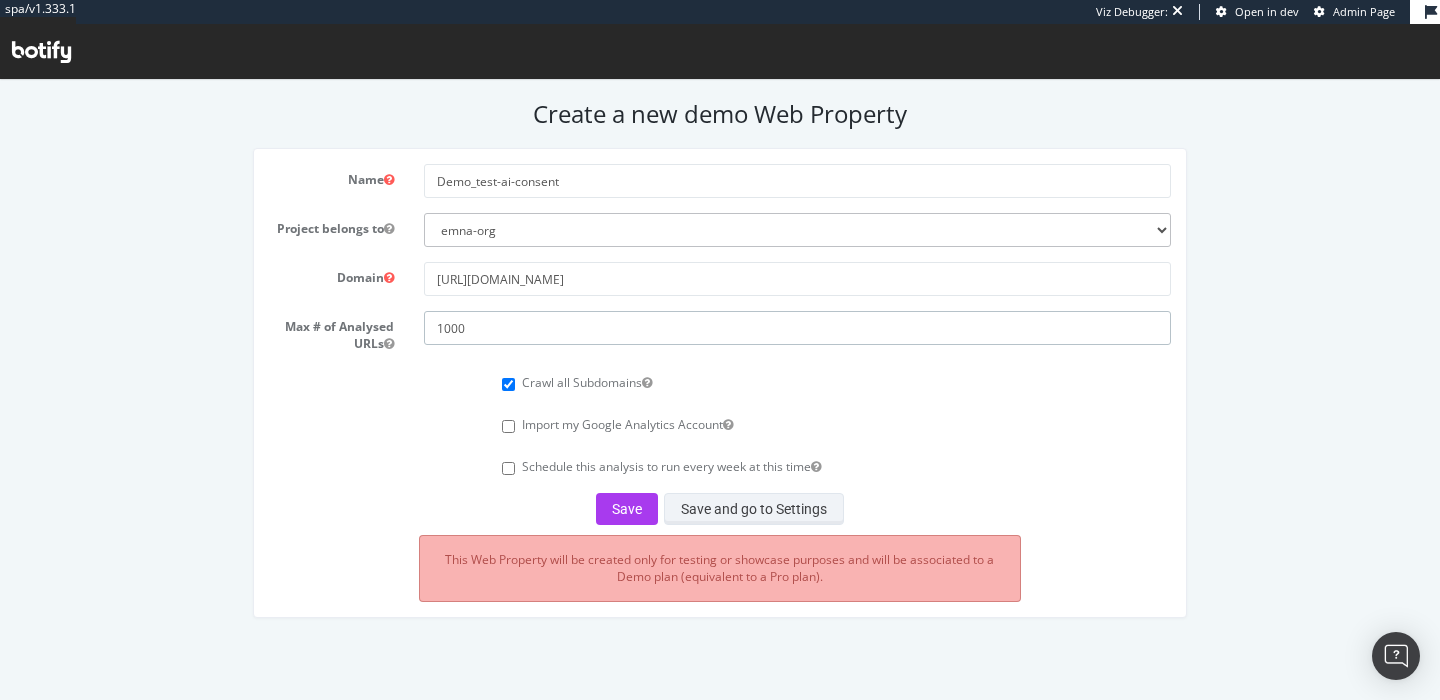 type on "1000" 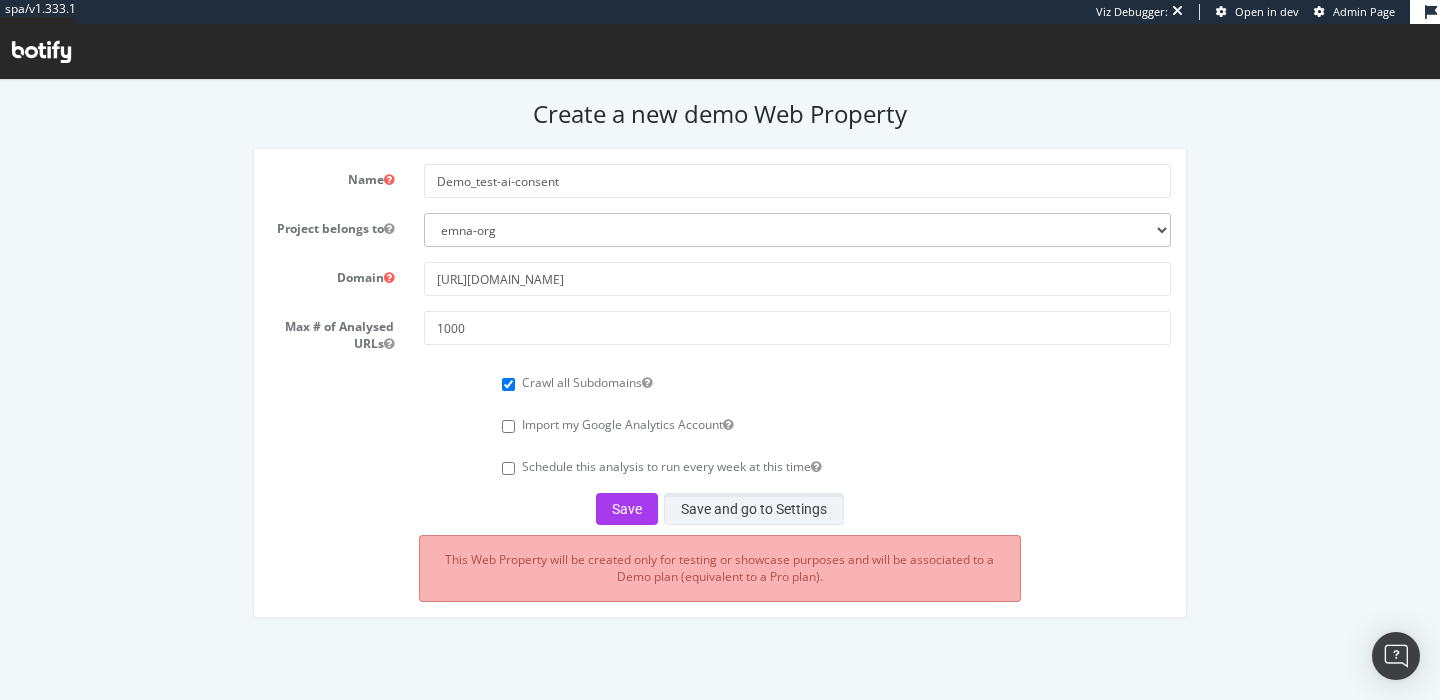 click on "Save and go to Settings" at bounding box center (754, 509) 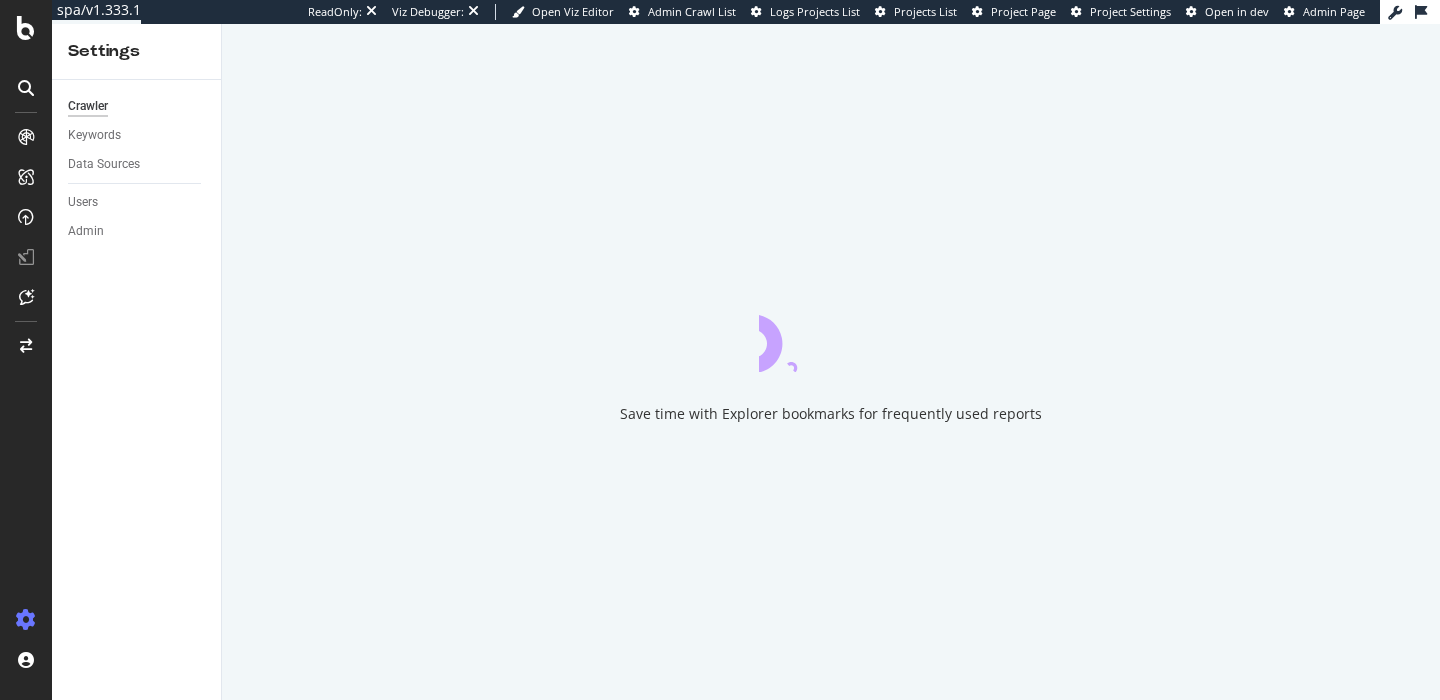 scroll, scrollTop: 0, scrollLeft: 0, axis: both 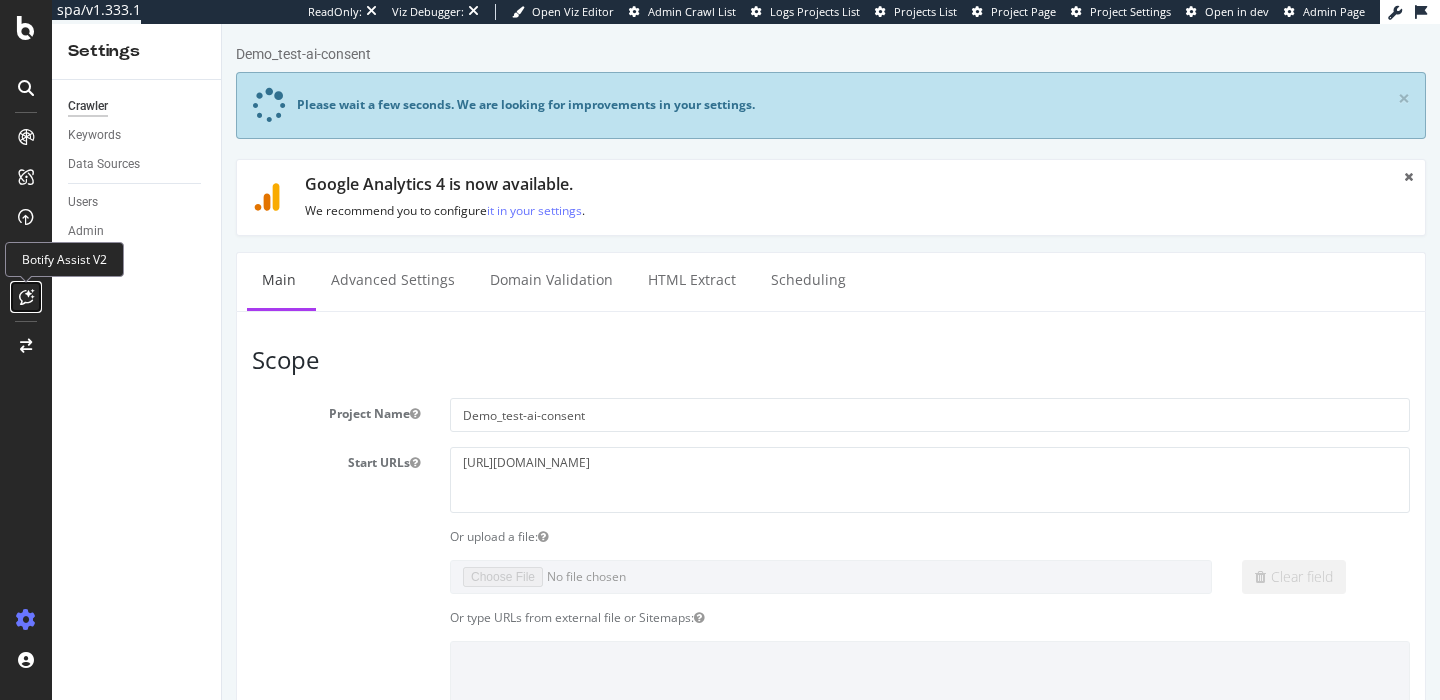 click at bounding box center [26, 297] 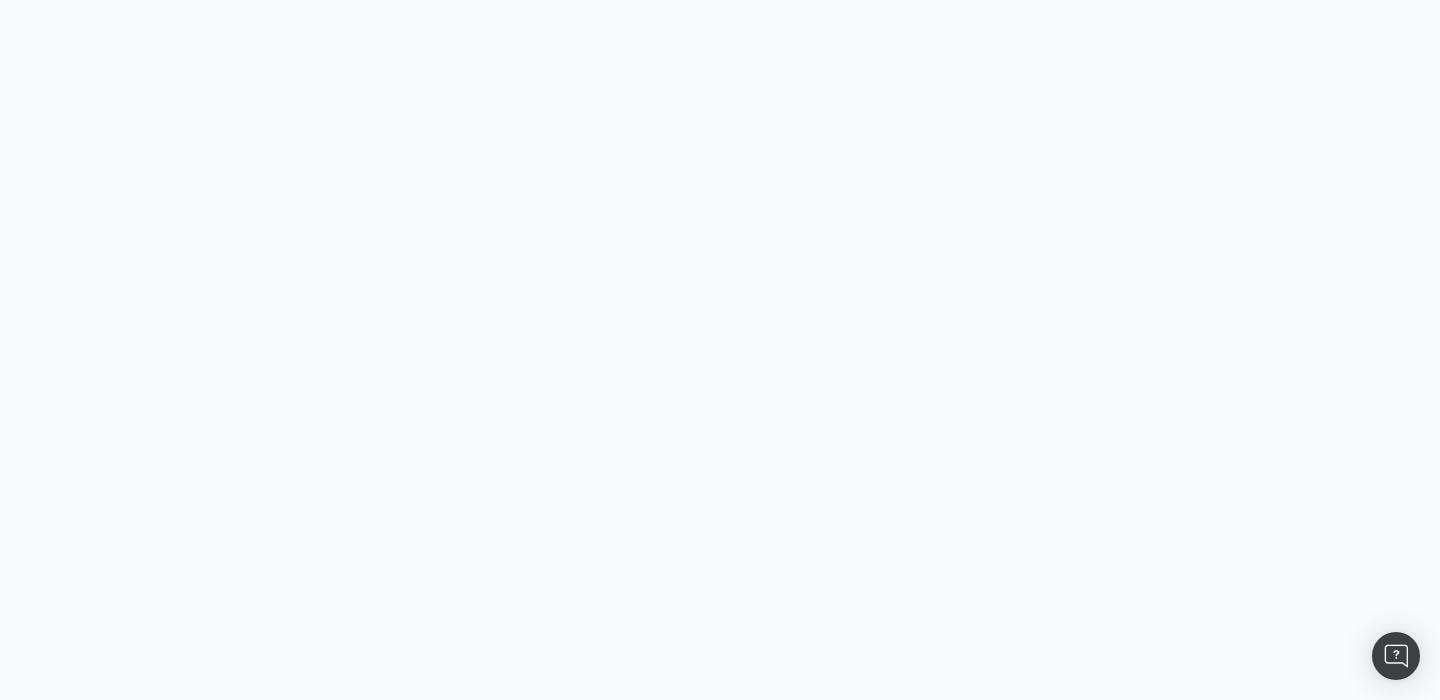 scroll, scrollTop: 0, scrollLeft: 0, axis: both 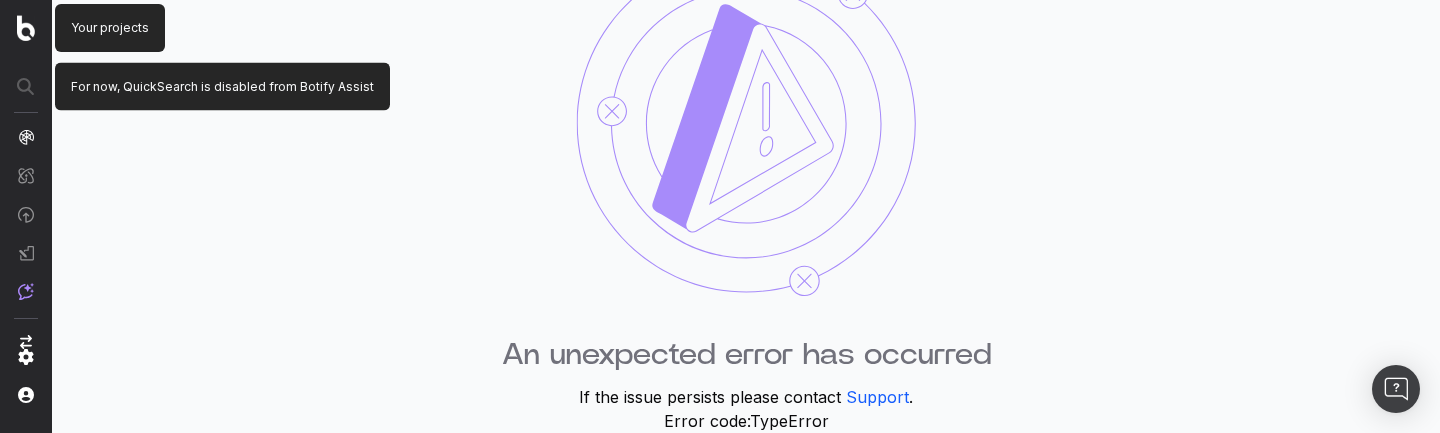 click at bounding box center [26, 28] 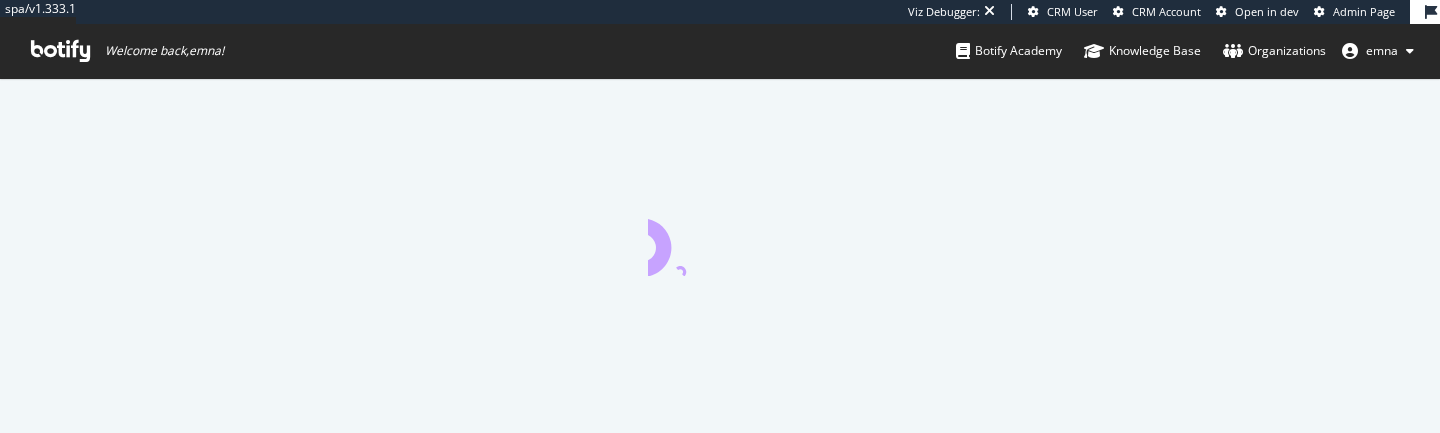 scroll, scrollTop: 0, scrollLeft: 0, axis: both 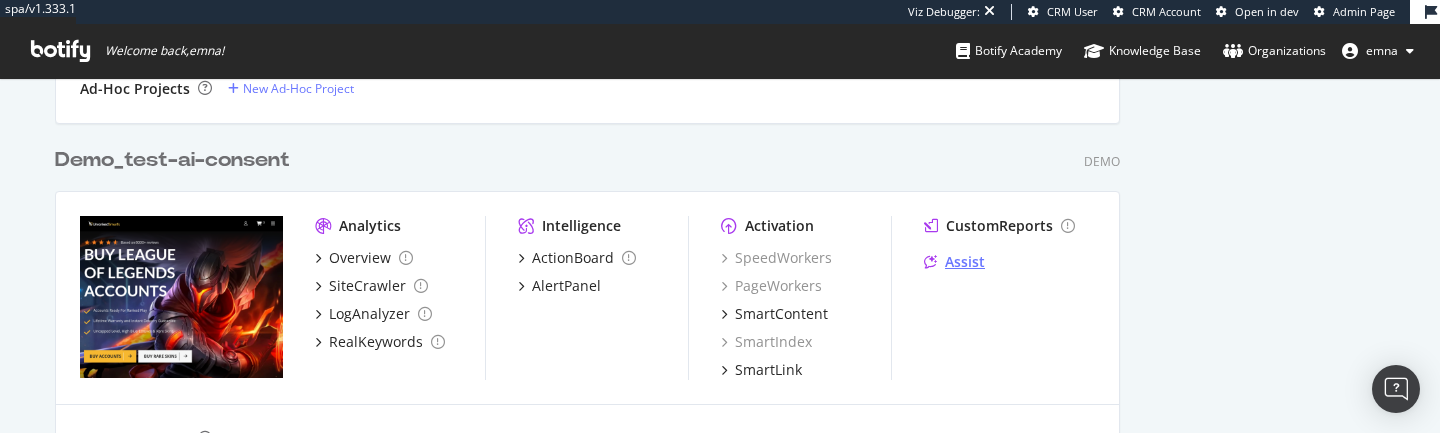 click on "Assist" at bounding box center (965, 262) 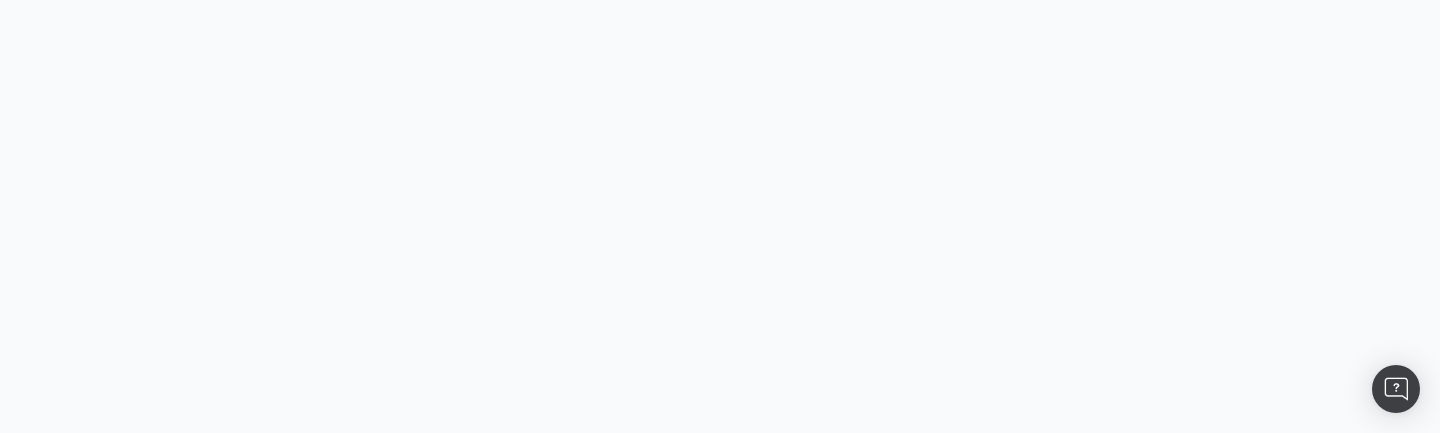 scroll, scrollTop: 0, scrollLeft: 0, axis: both 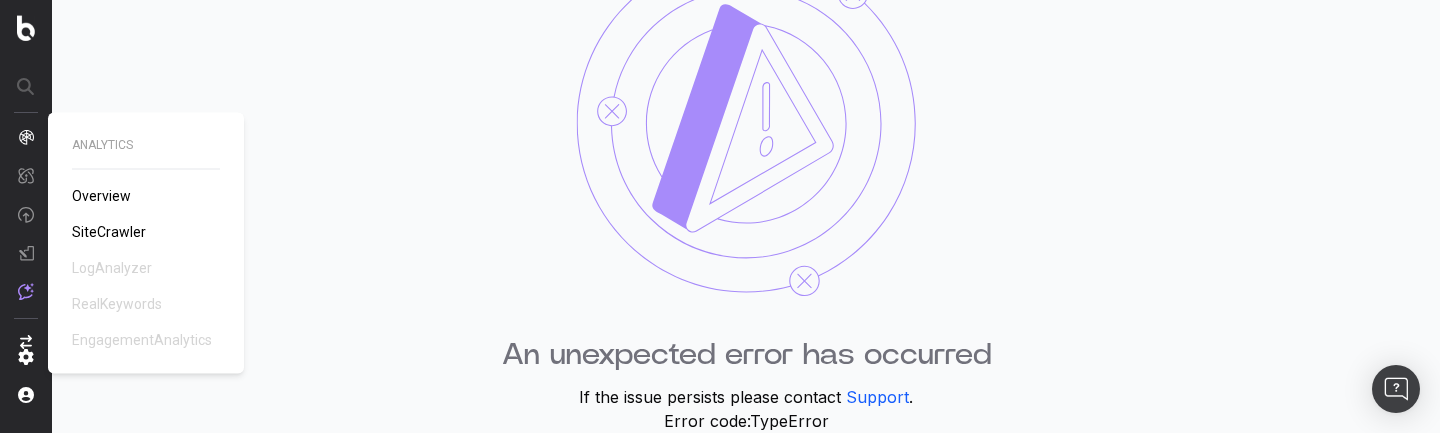 click at bounding box center [26, 137] 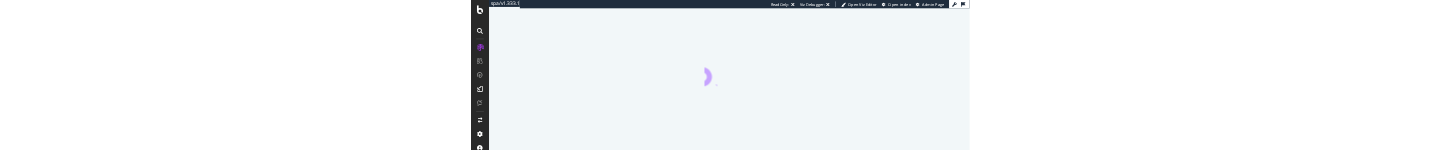 scroll, scrollTop: 0, scrollLeft: 0, axis: both 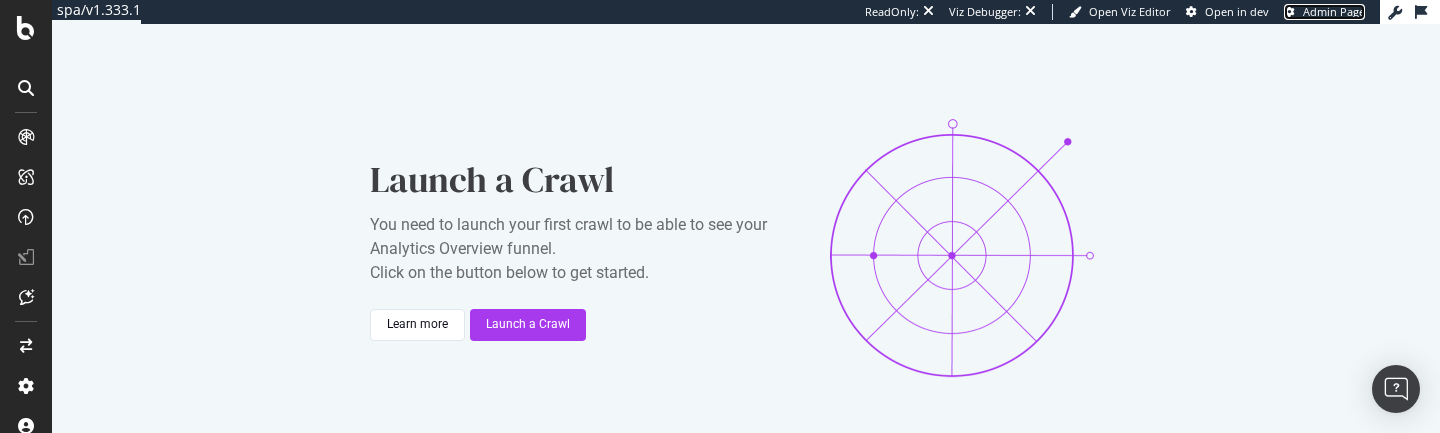 click on "Admin Page" at bounding box center (1334, 11) 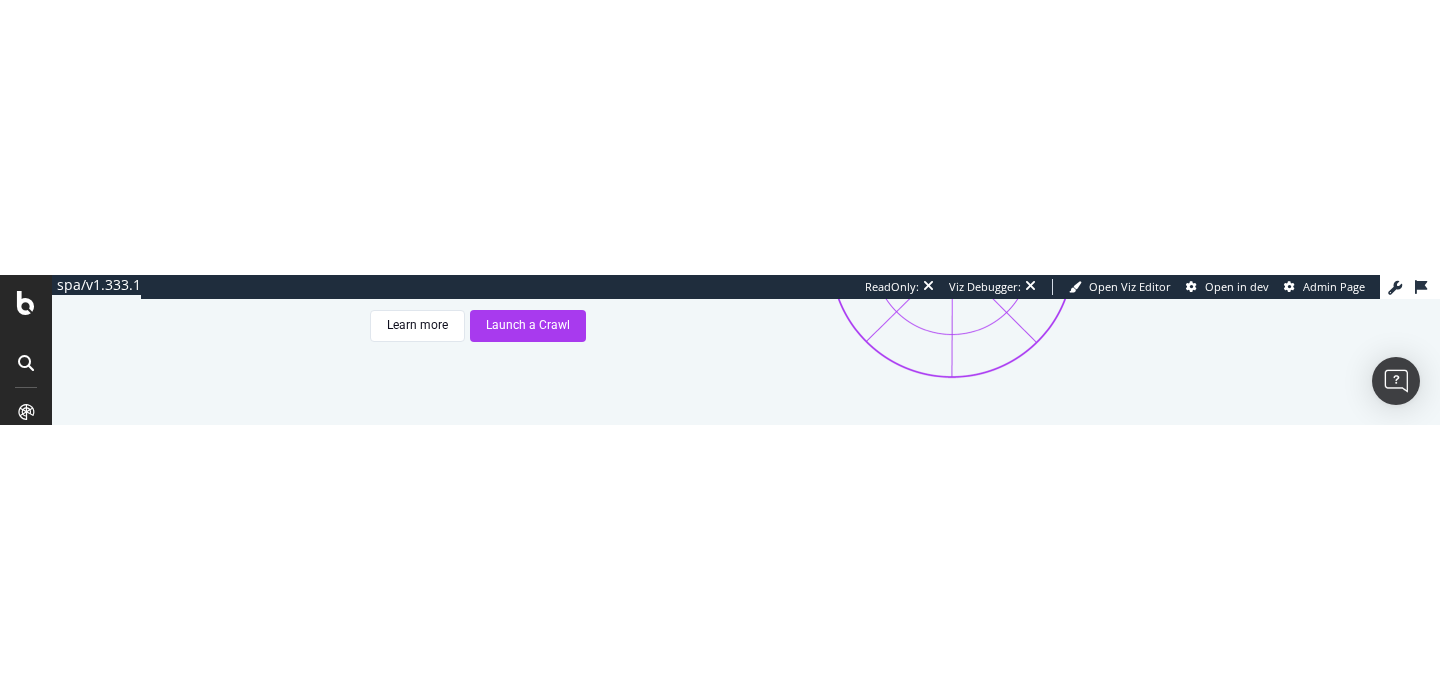 scroll, scrollTop: 322, scrollLeft: 0, axis: vertical 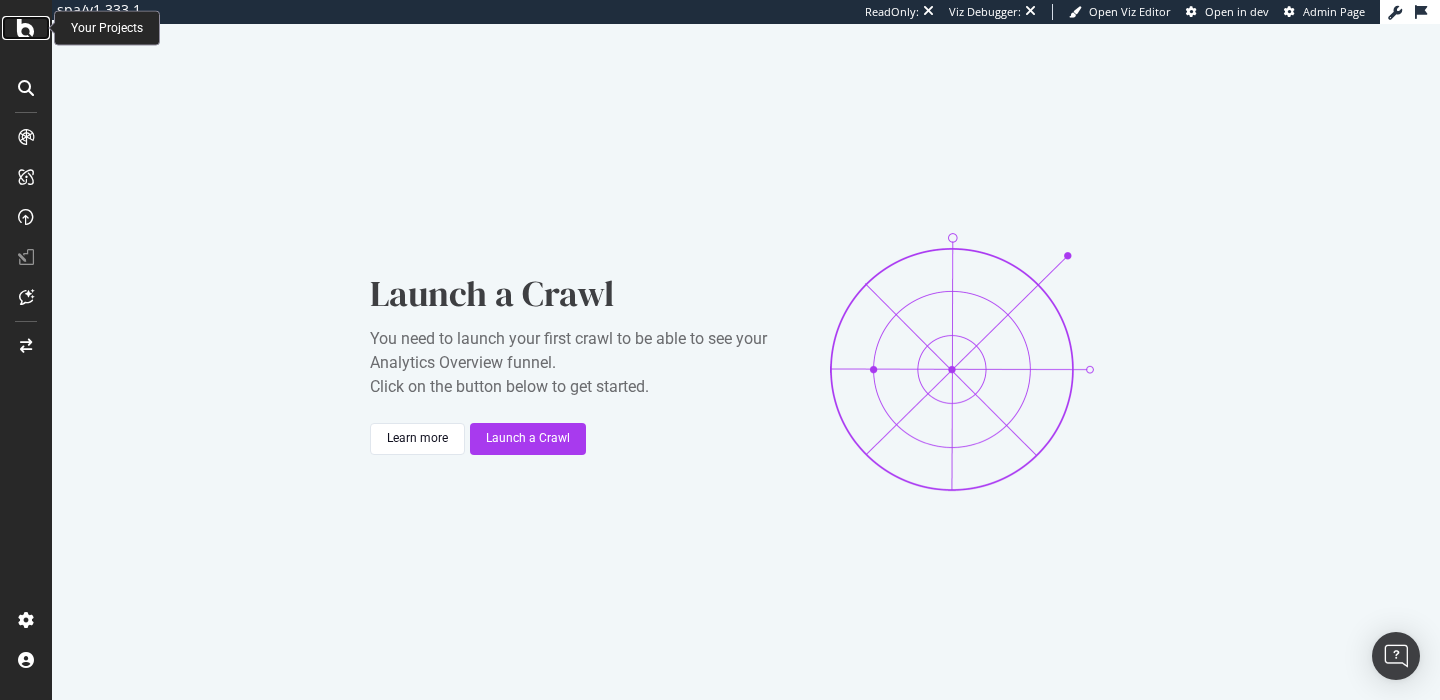 click at bounding box center [26, 28] 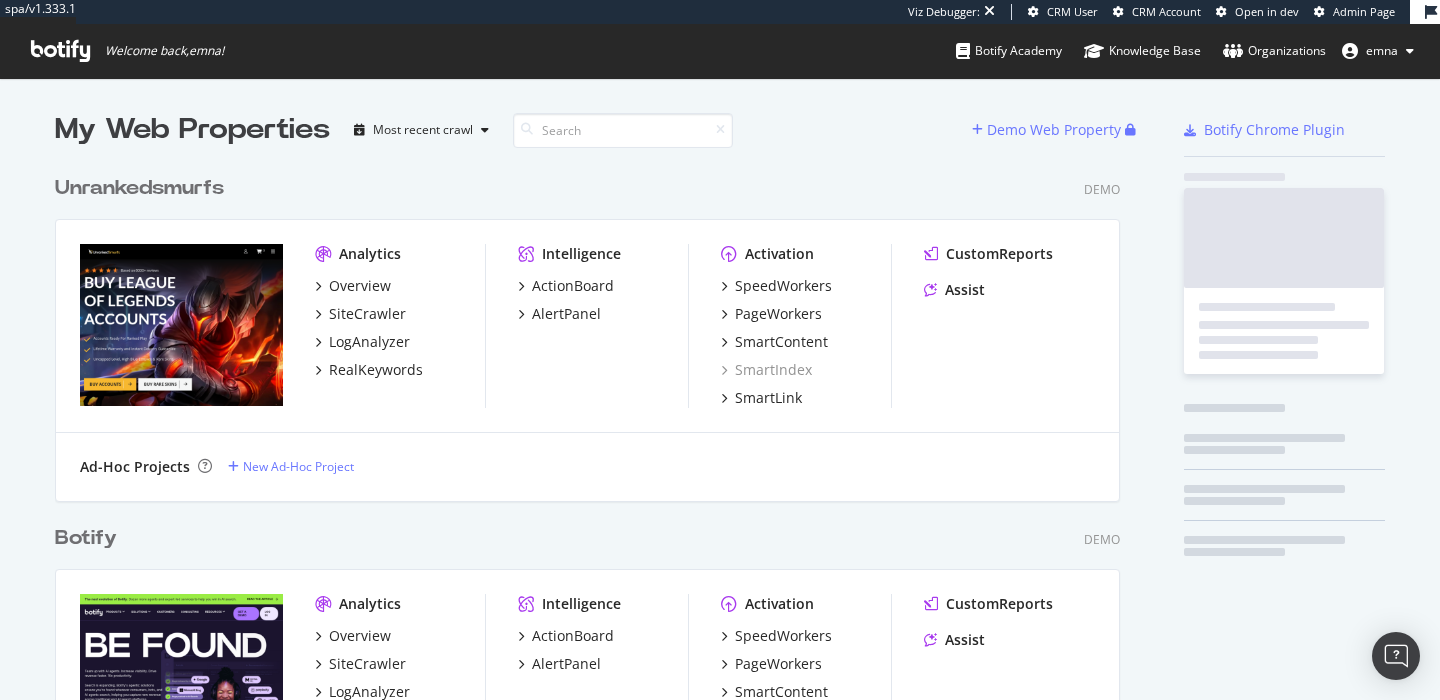 scroll, scrollTop: 1, scrollLeft: 1, axis: both 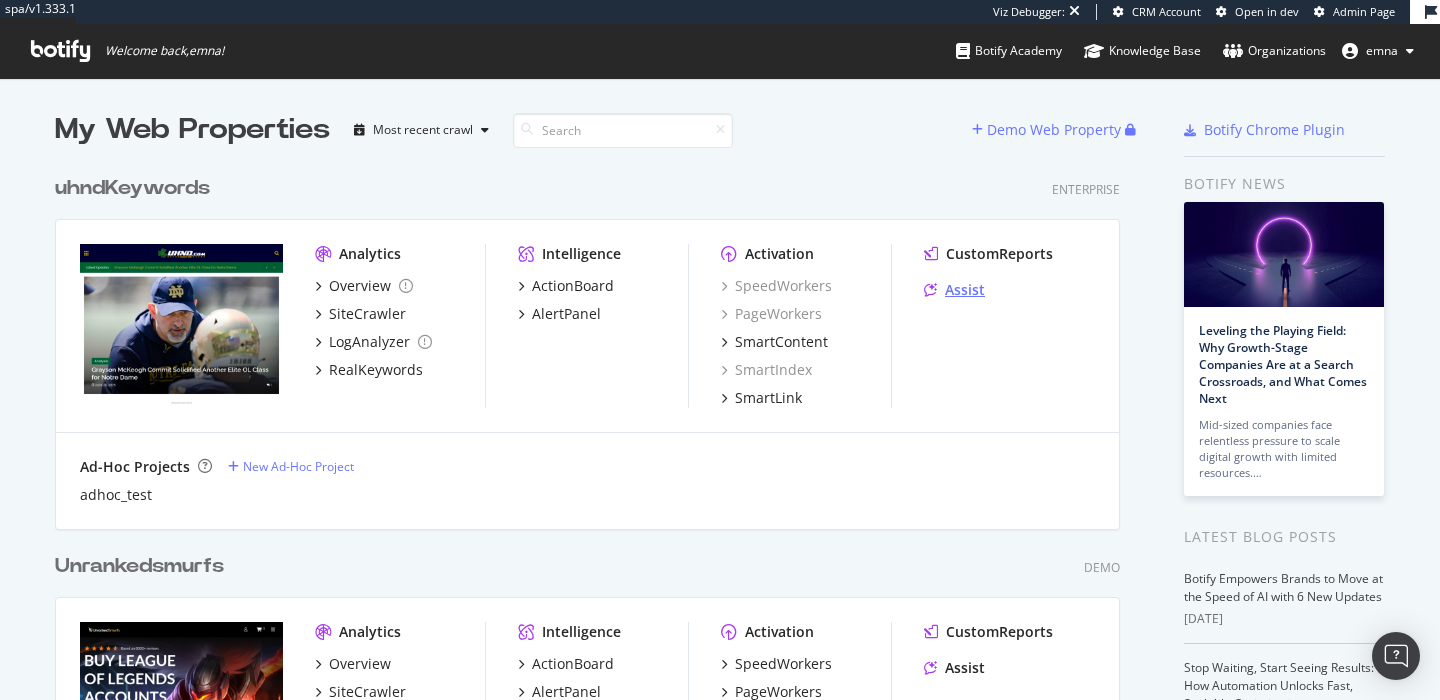 click on "Assist" at bounding box center [965, 290] 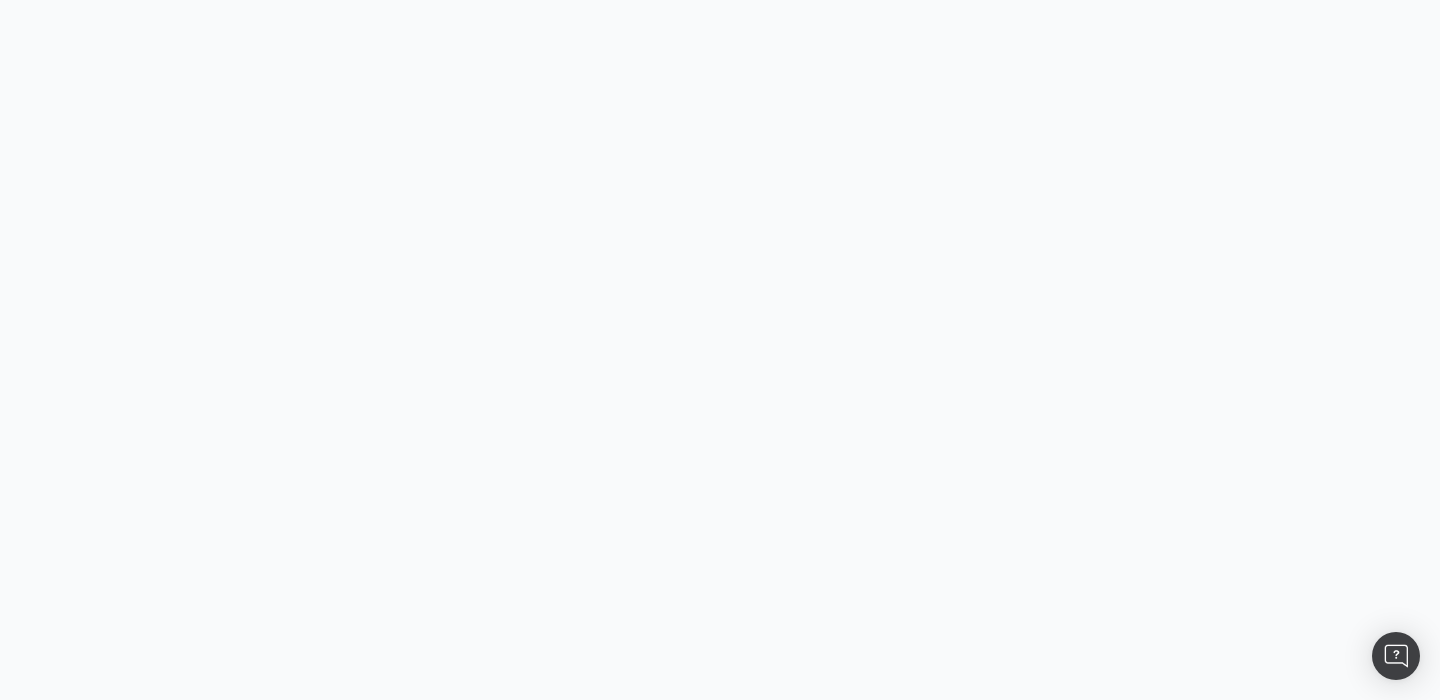 scroll, scrollTop: 0, scrollLeft: 0, axis: both 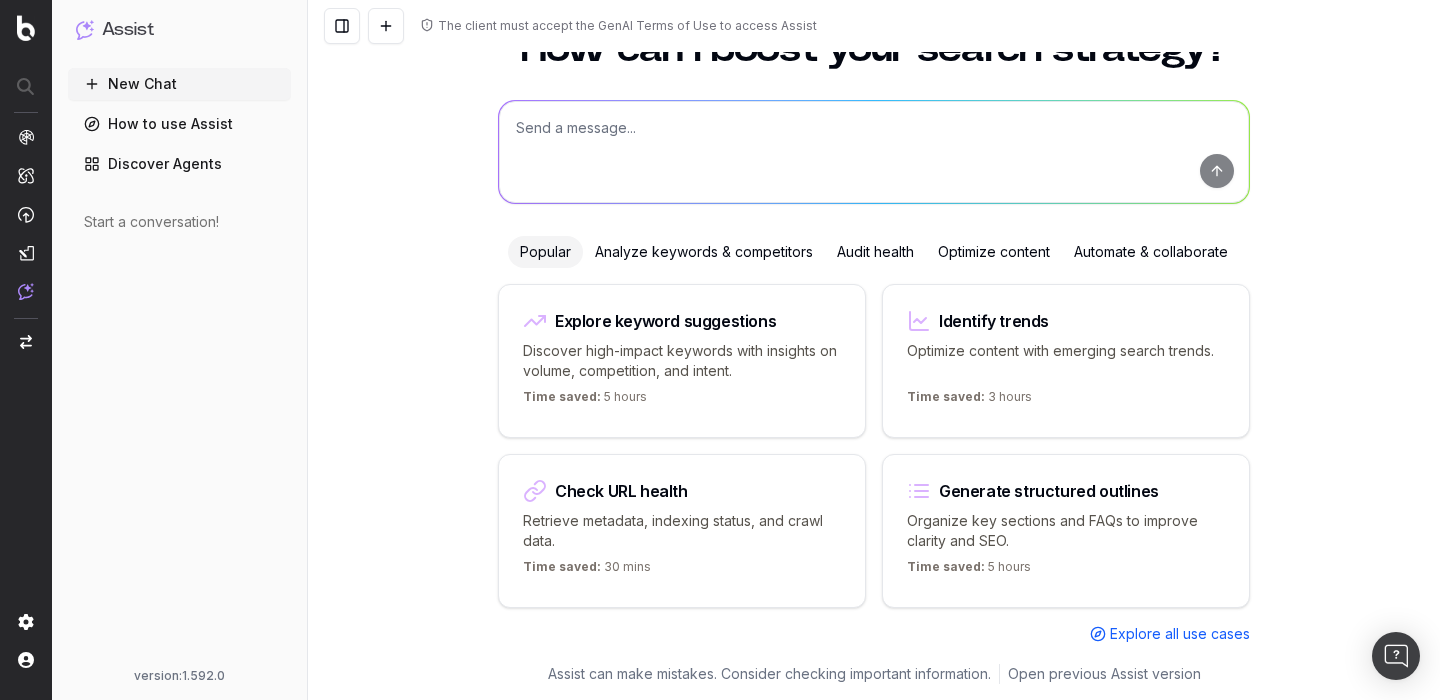 click at bounding box center (874, 152) 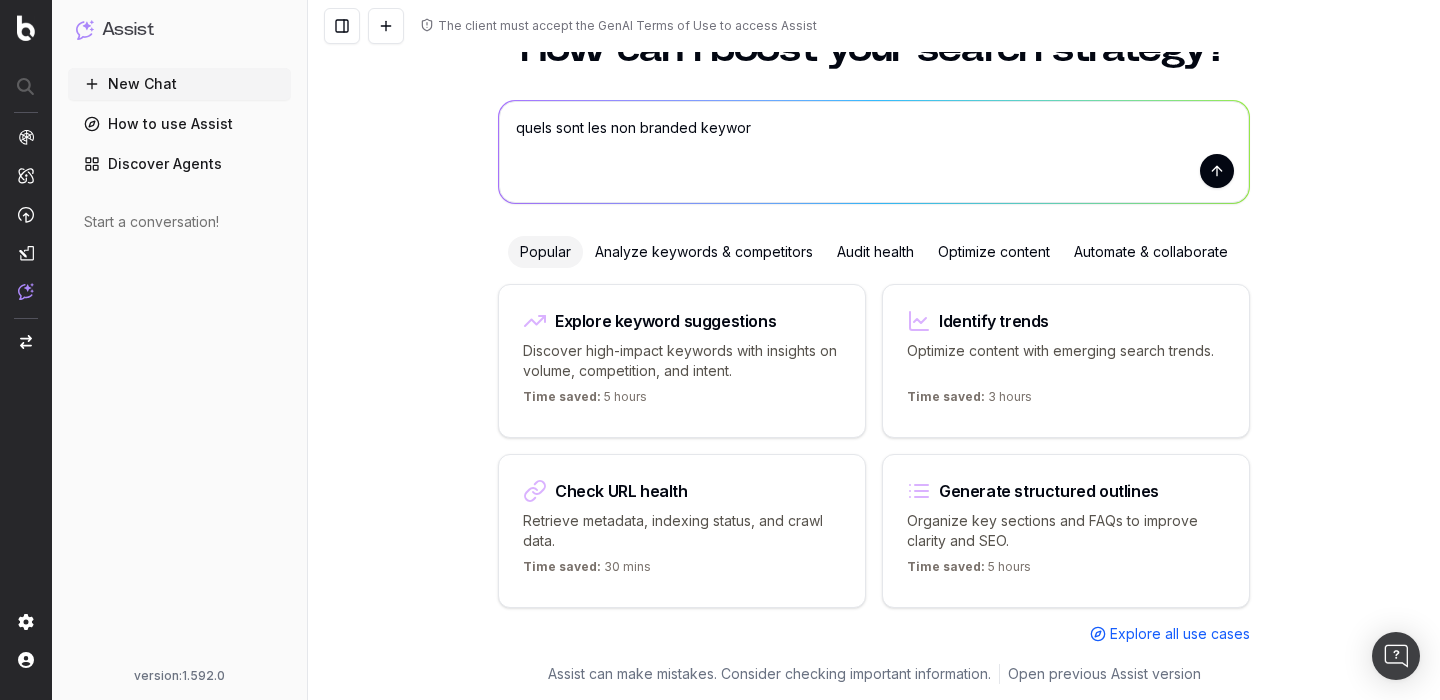 type on "quels sont les non branded keyword" 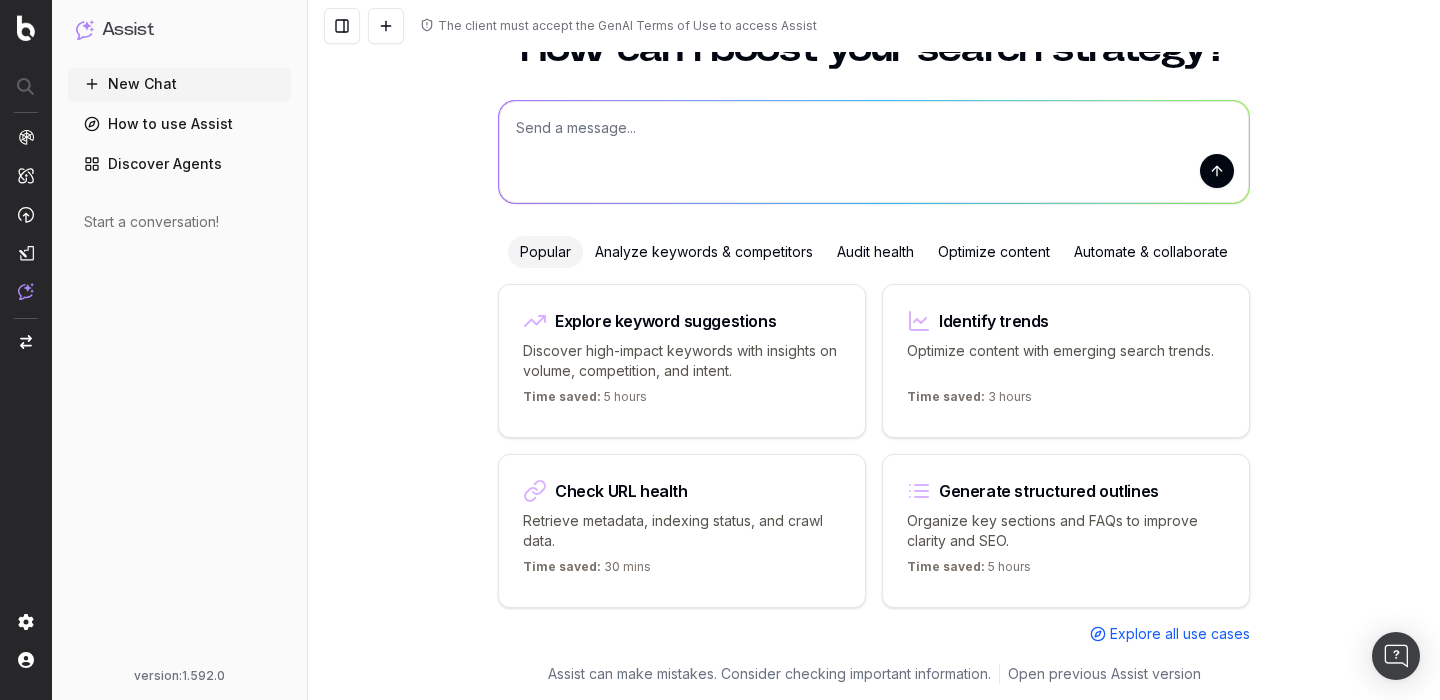 scroll, scrollTop: 0, scrollLeft: 0, axis: both 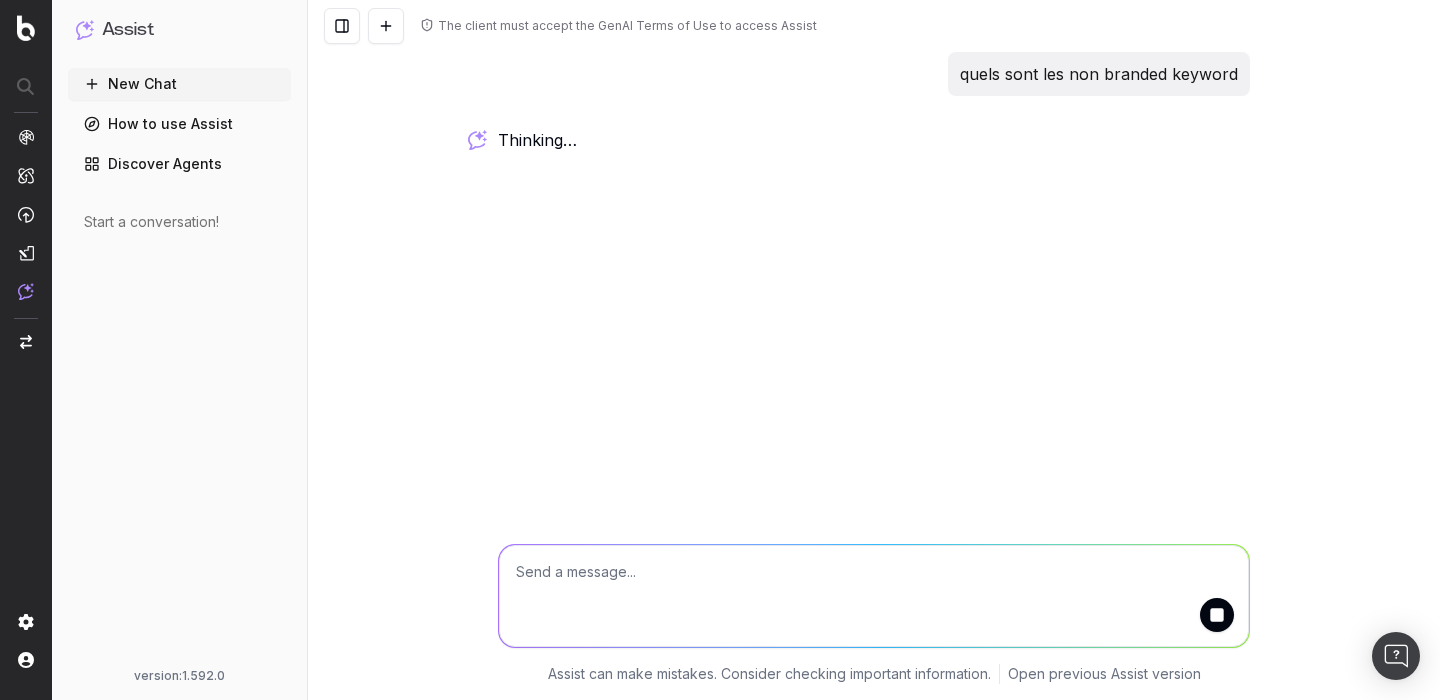 click on "thinking …" at bounding box center [0, 0] 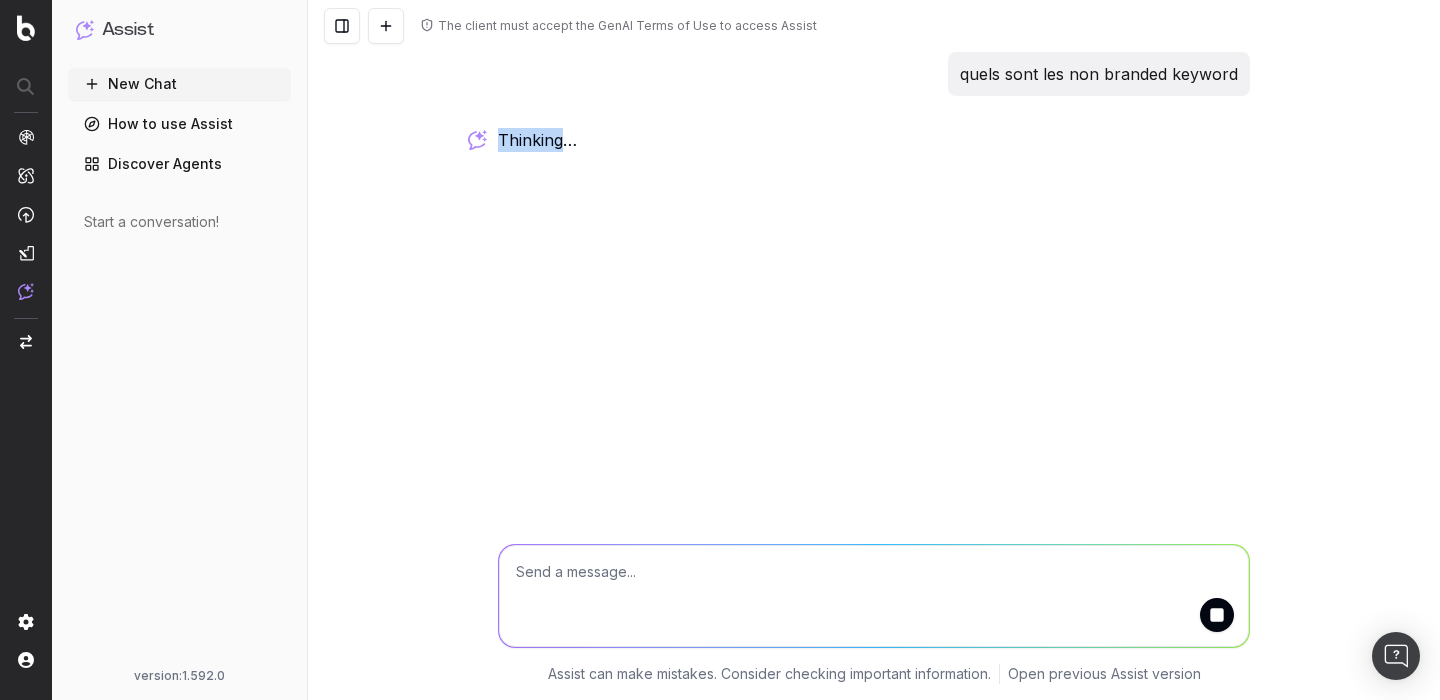 click on "thinking …" at bounding box center (0, 0) 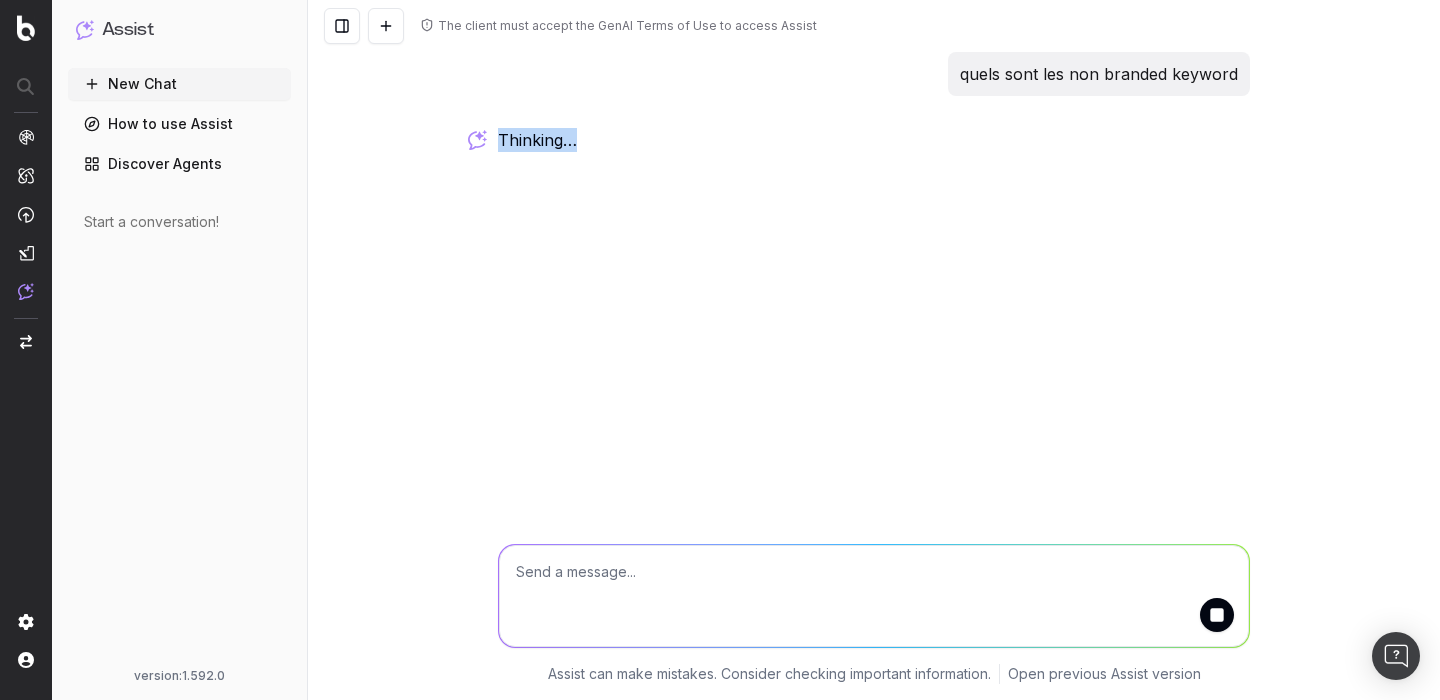 click on "thinking …" at bounding box center (0, 0) 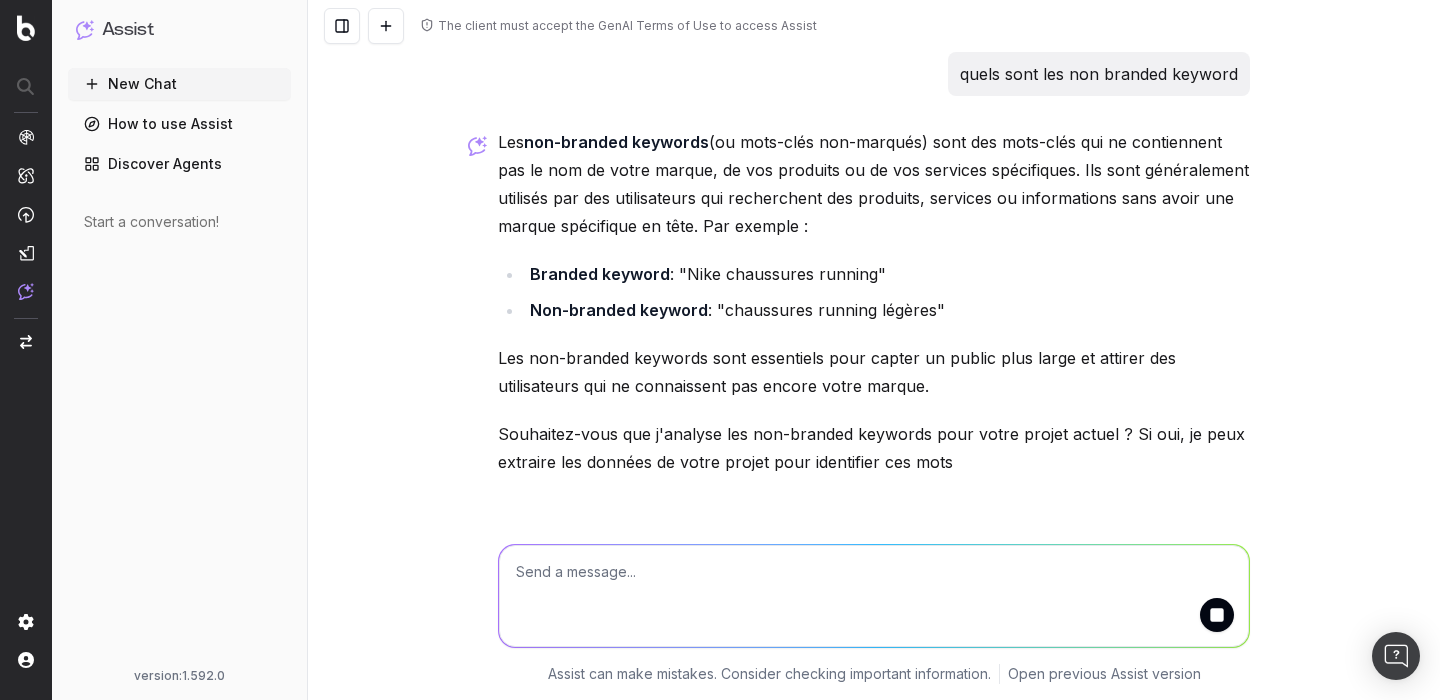 scroll, scrollTop: 44, scrollLeft: 0, axis: vertical 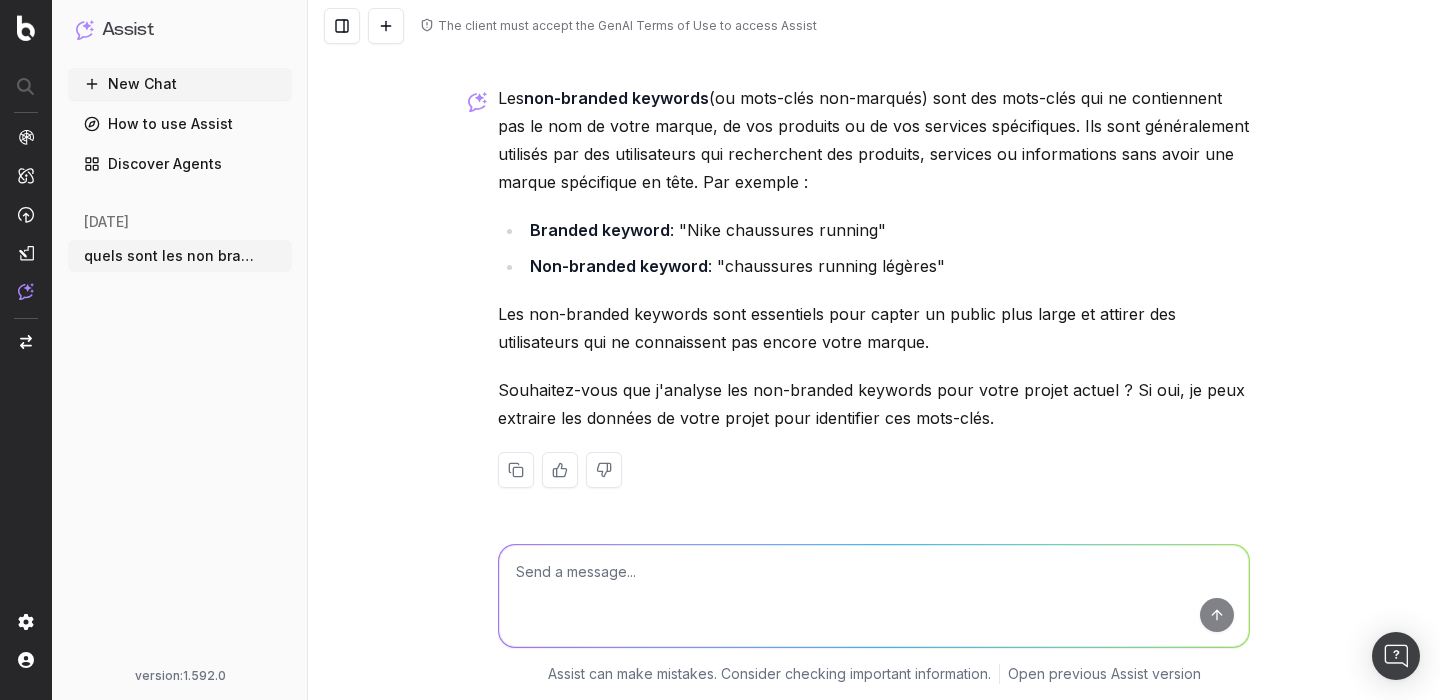 click at bounding box center (874, 596) 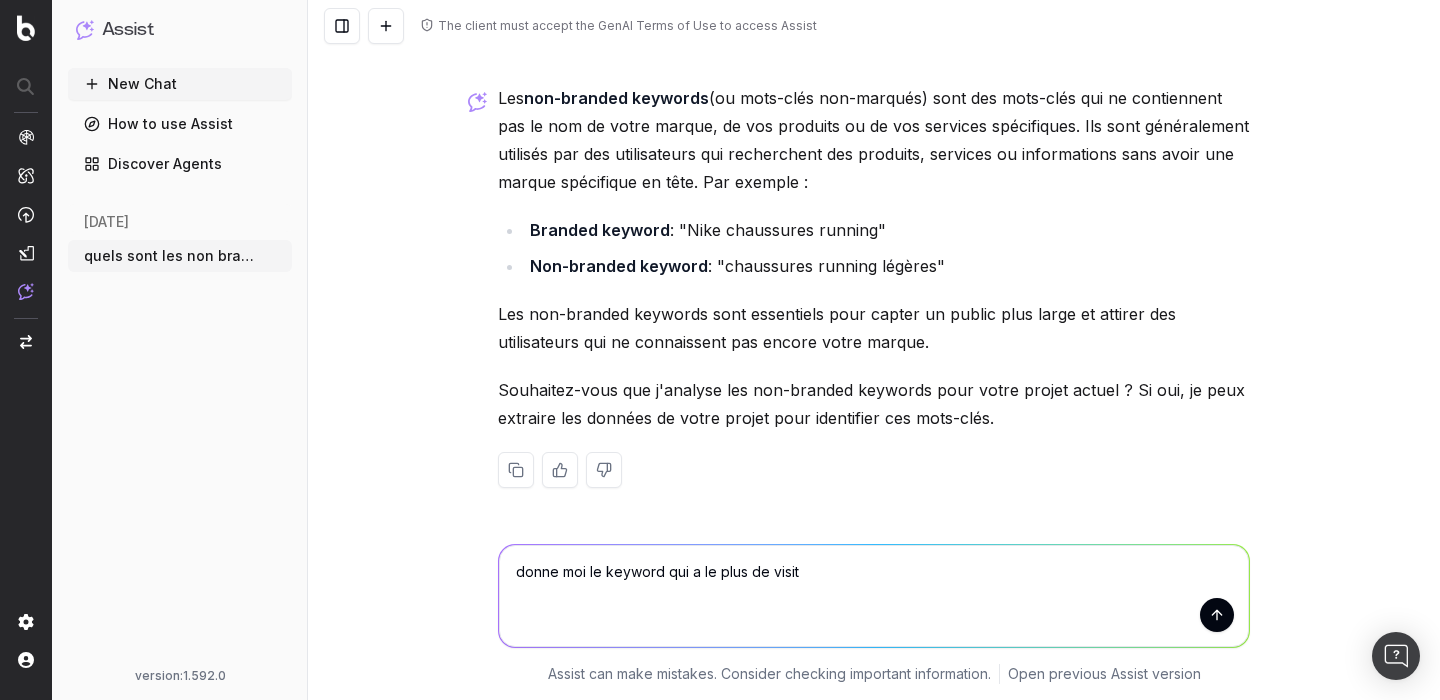 type on "donne moi le keyword qui a le plus de visits" 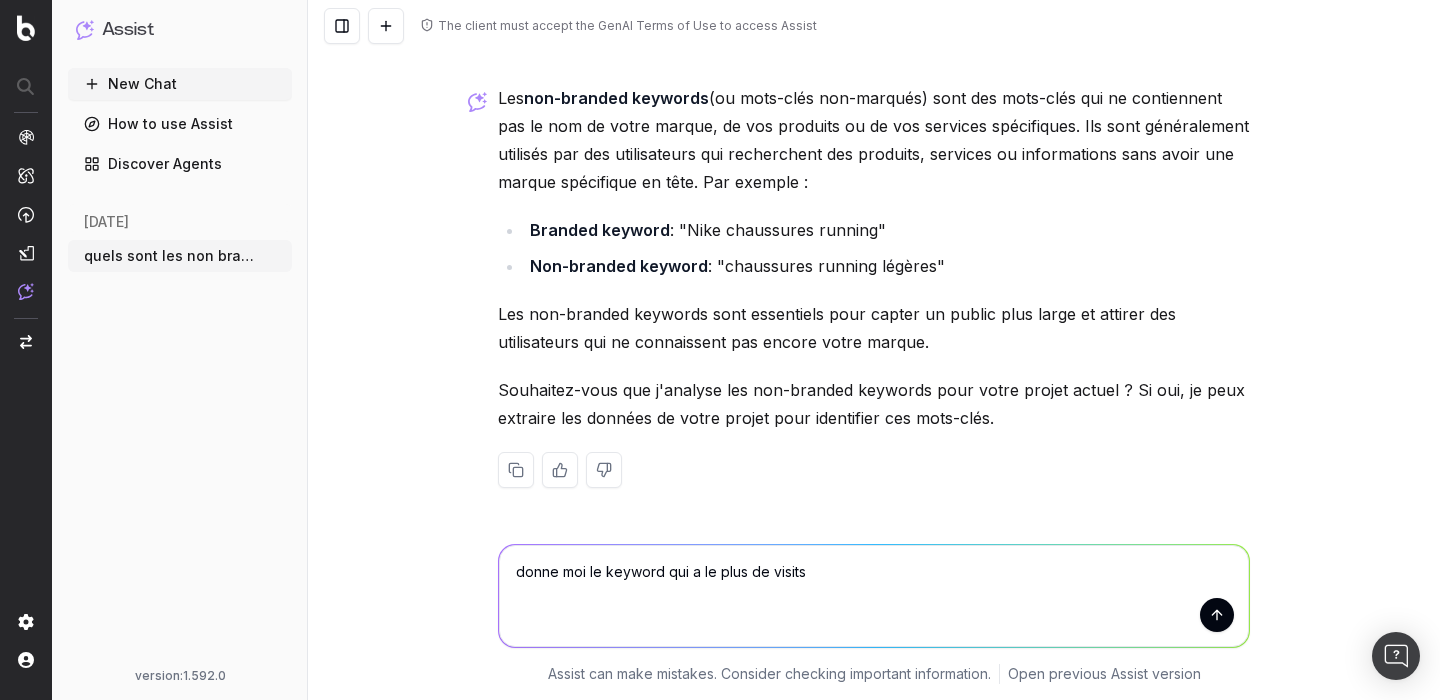 type 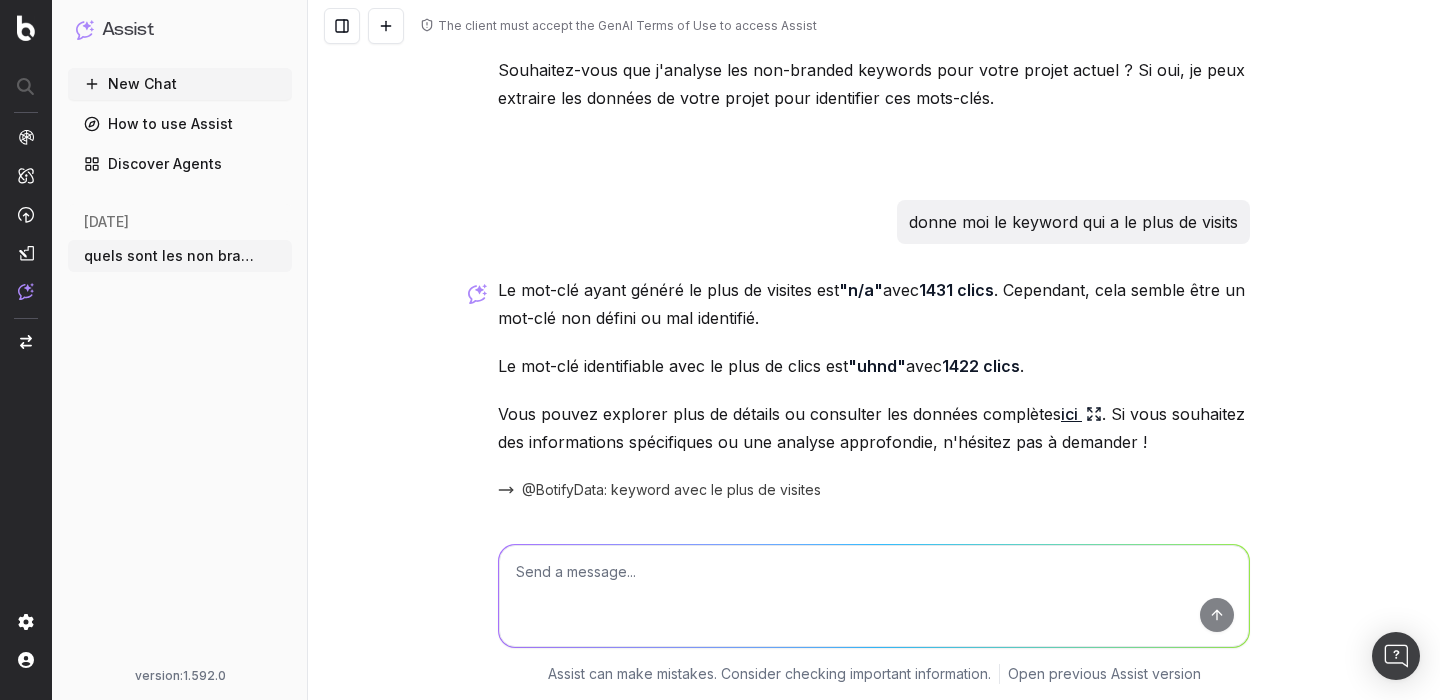 scroll, scrollTop: 432, scrollLeft: 0, axis: vertical 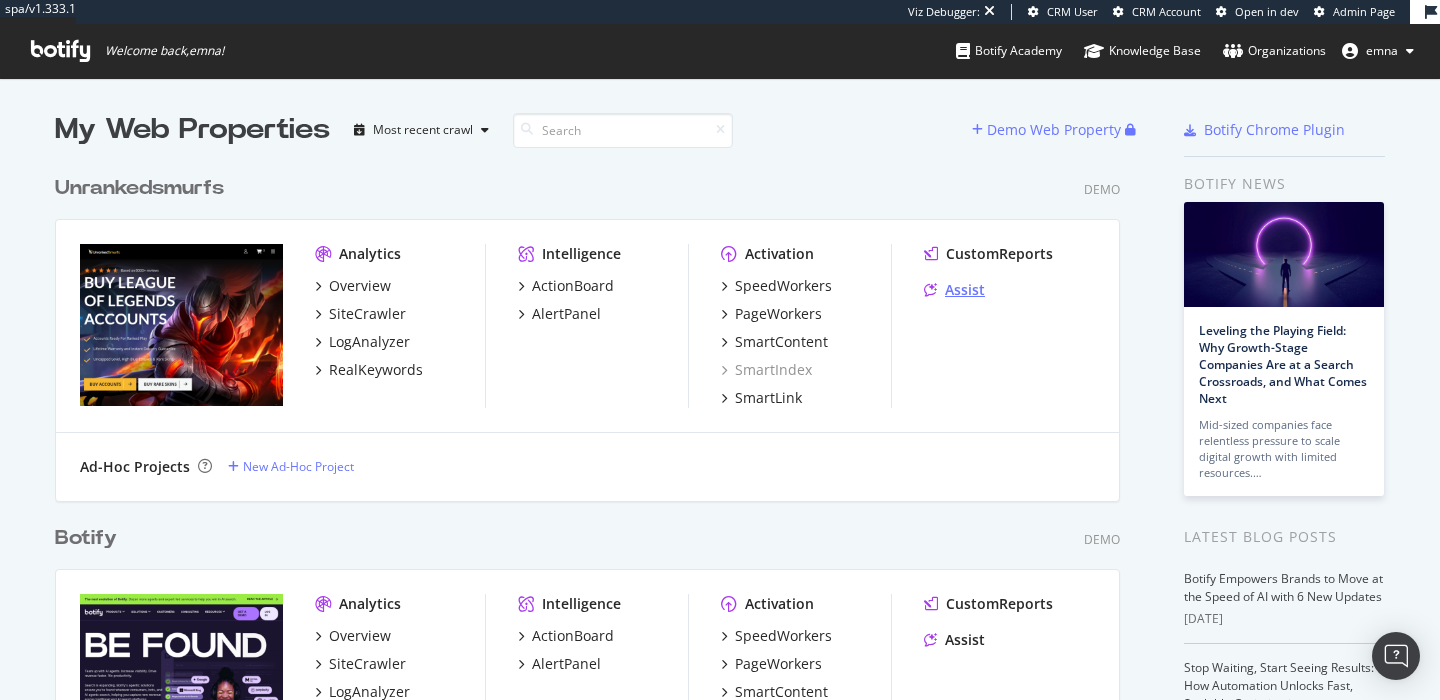 click on "Assist" at bounding box center [965, 290] 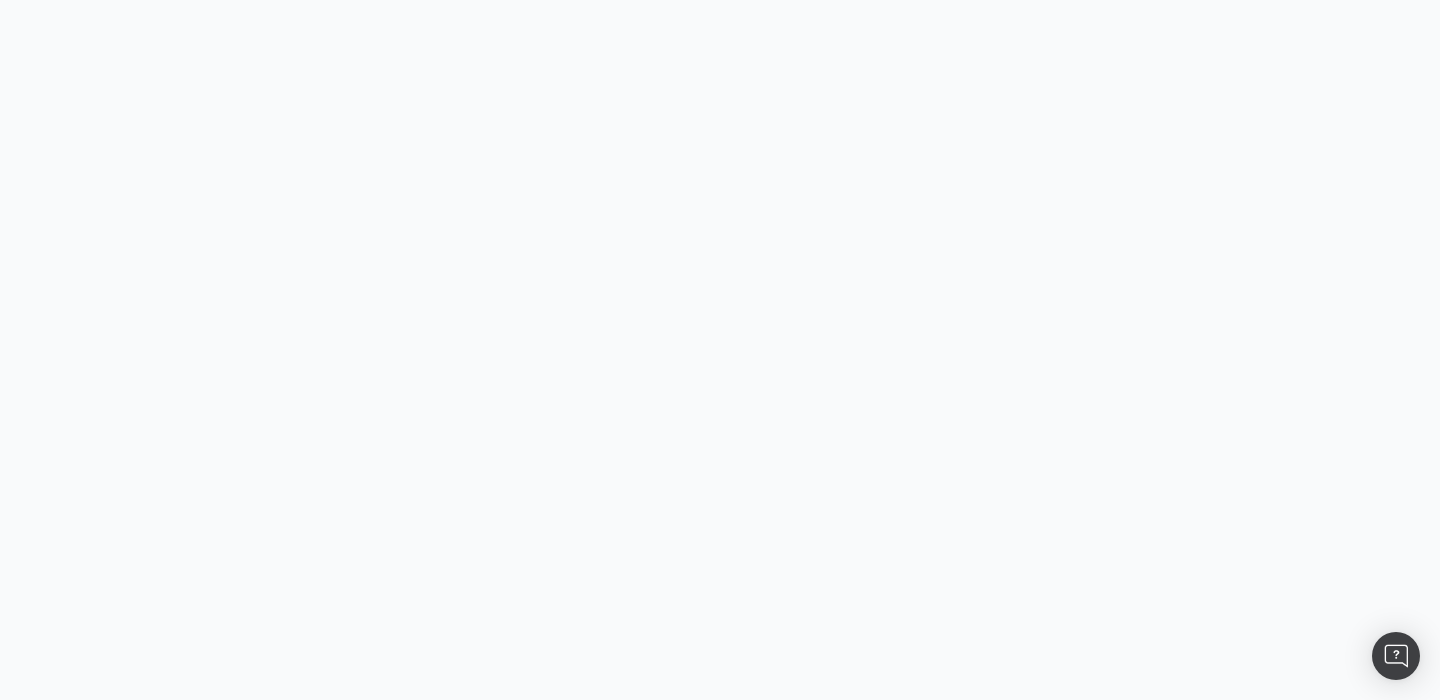 scroll, scrollTop: 0, scrollLeft: 0, axis: both 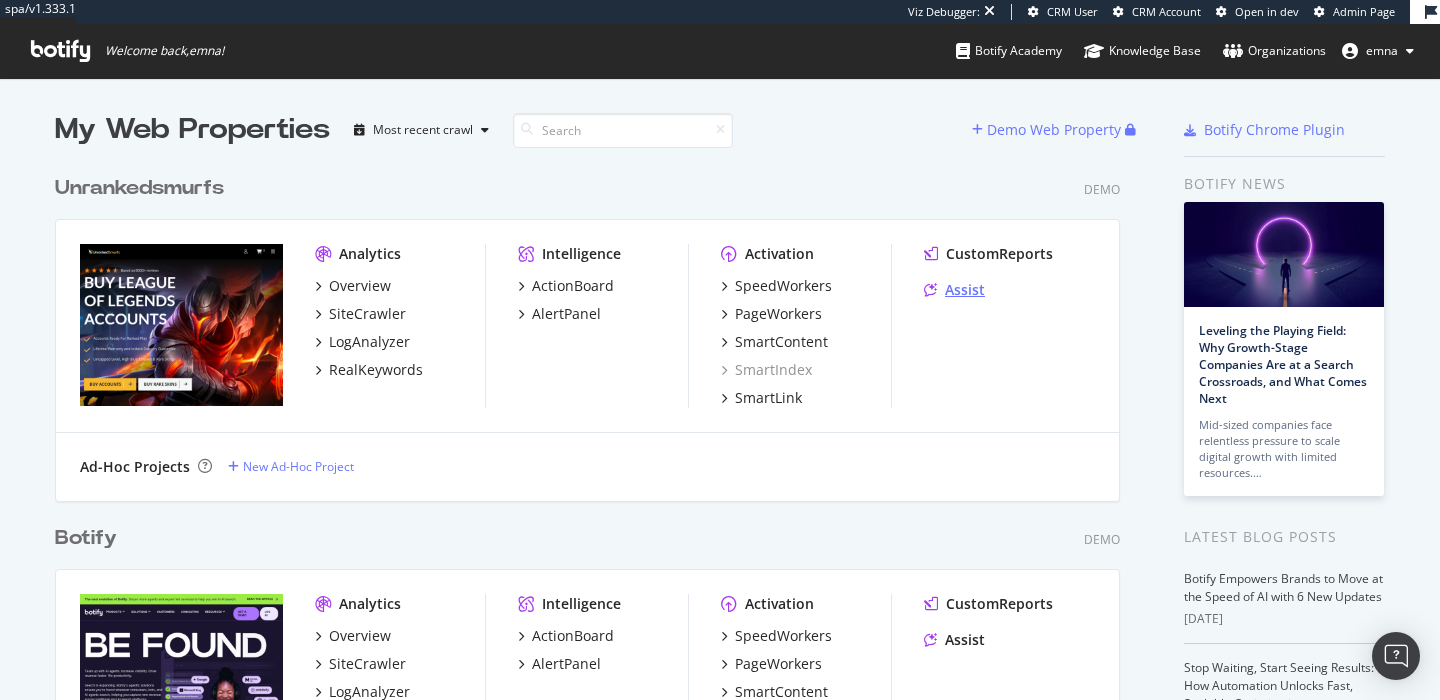 click on "Assist" at bounding box center [965, 290] 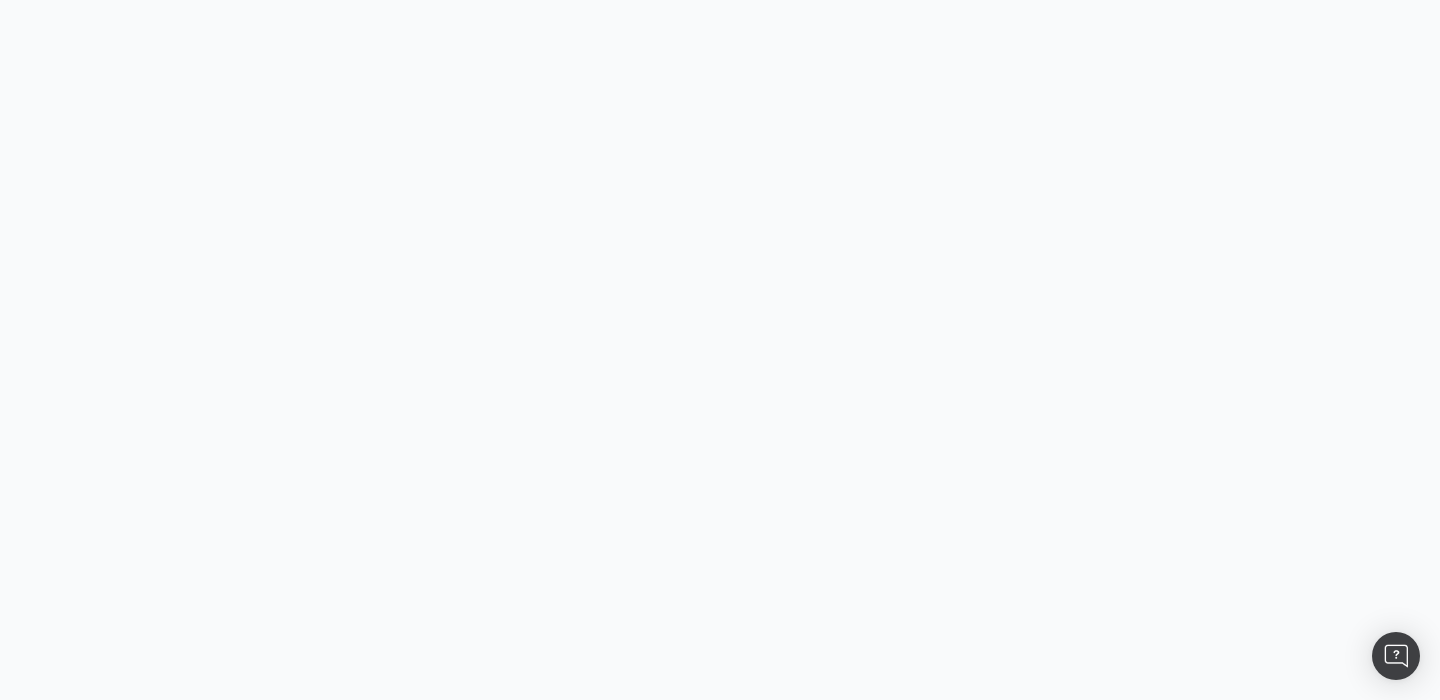 scroll, scrollTop: 0, scrollLeft: 0, axis: both 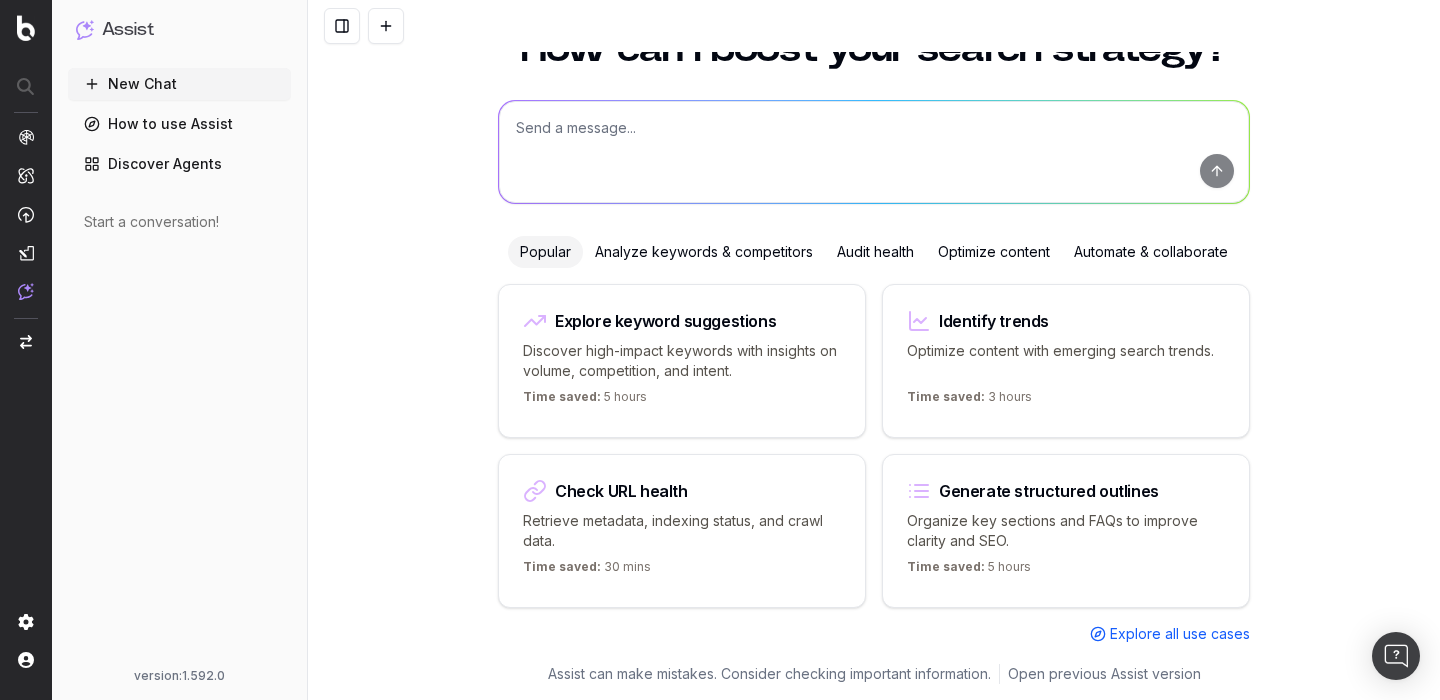 click at bounding box center [874, 152] 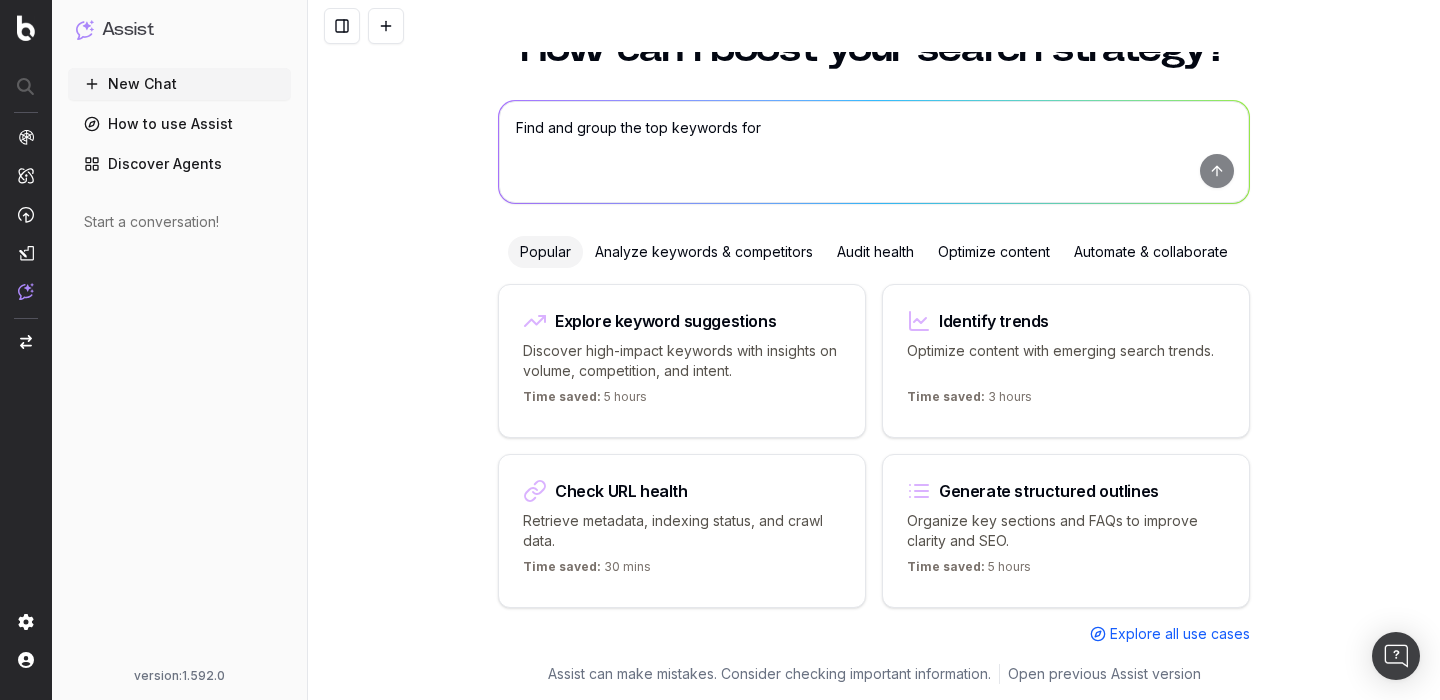 scroll, scrollTop: 0, scrollLeft: 0, axis: both 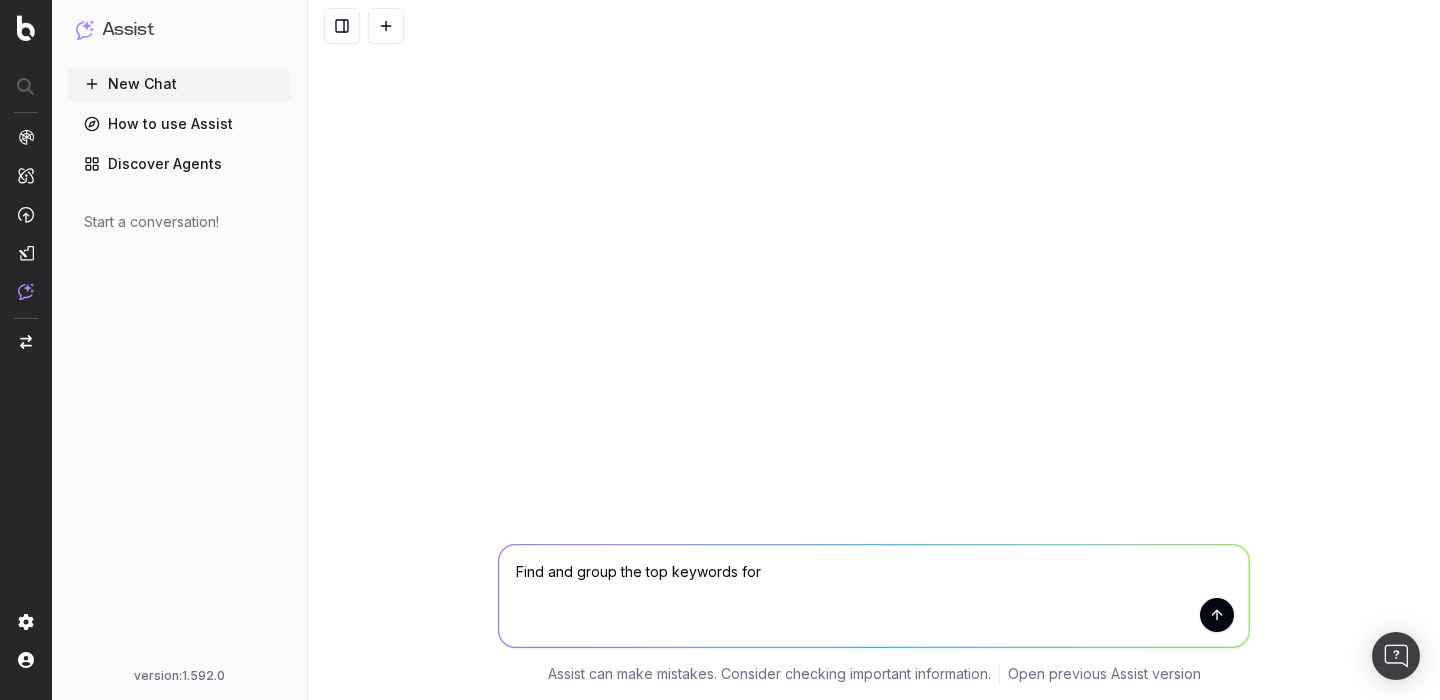 click on "Find and group the top keywords for" at bounding box center (874, 596) 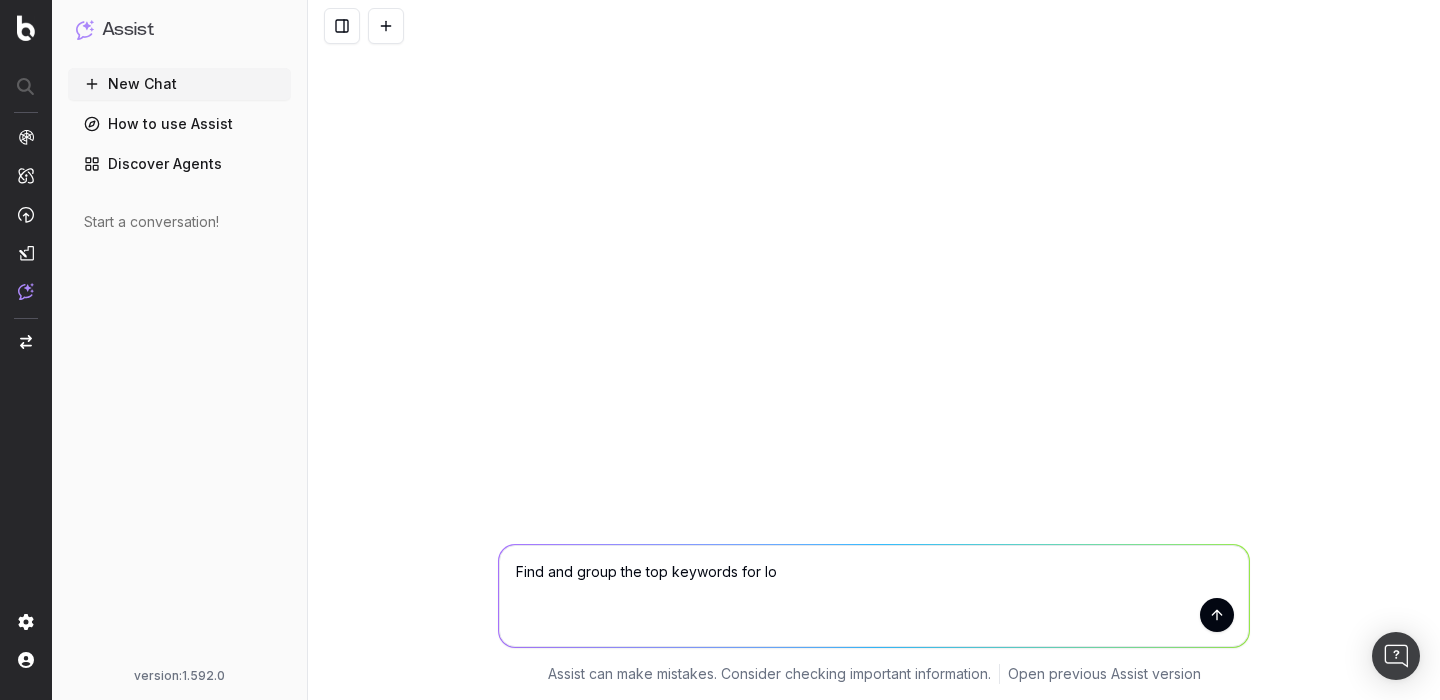 type on "Find and group the top keywords for lol" 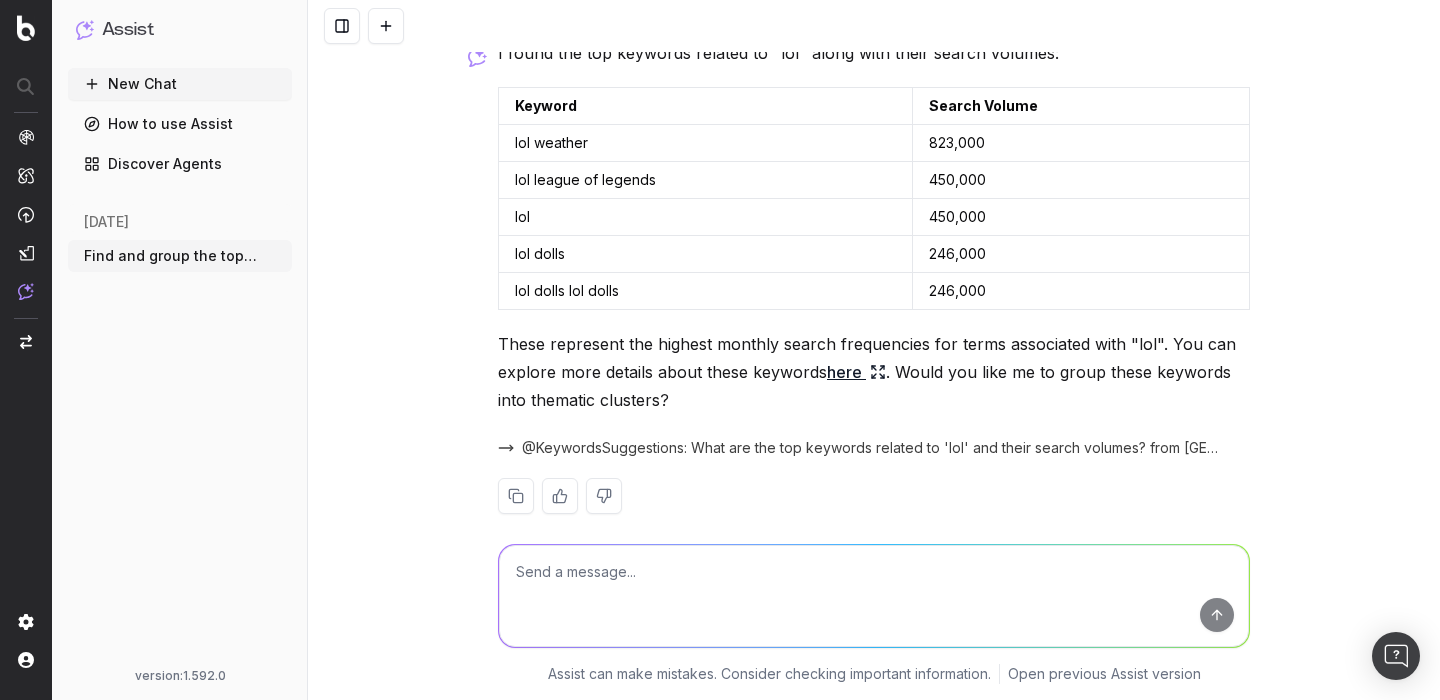 scroll, scrollTop: 90, scrollLeft: 0, axis: vertical 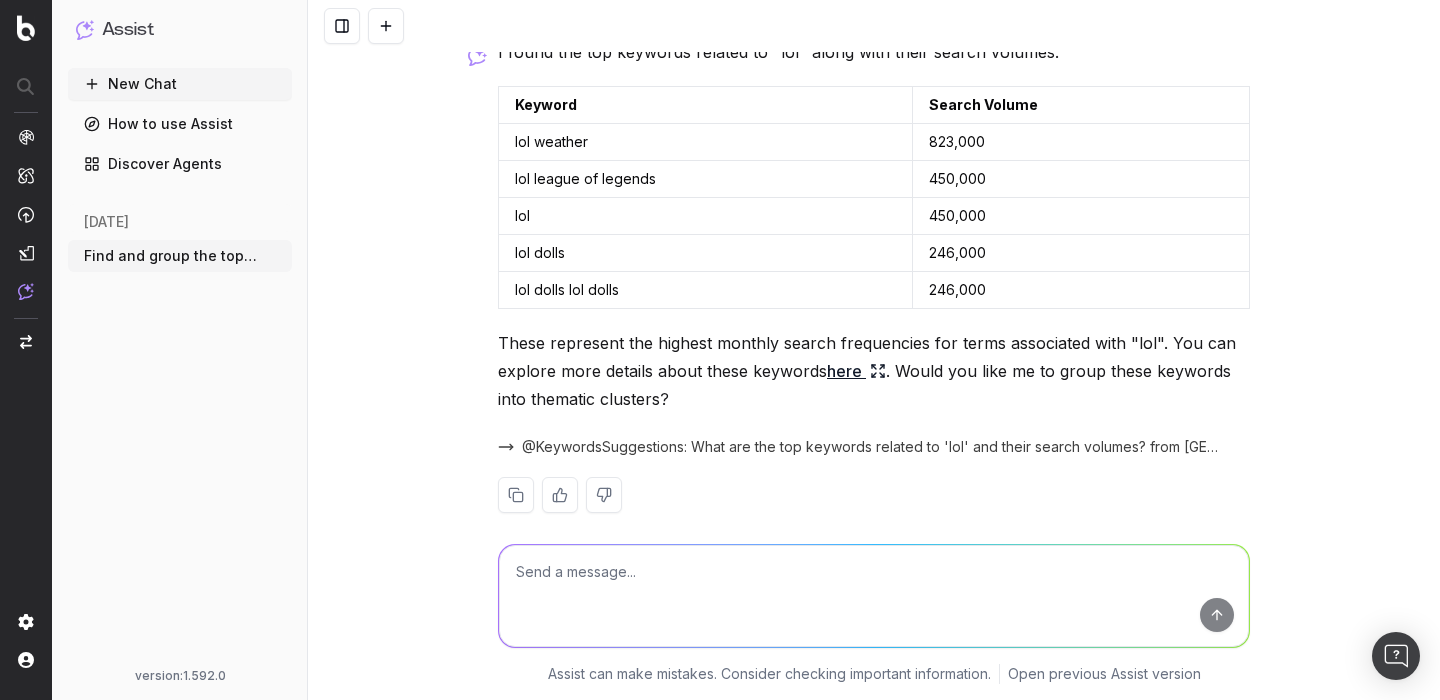type 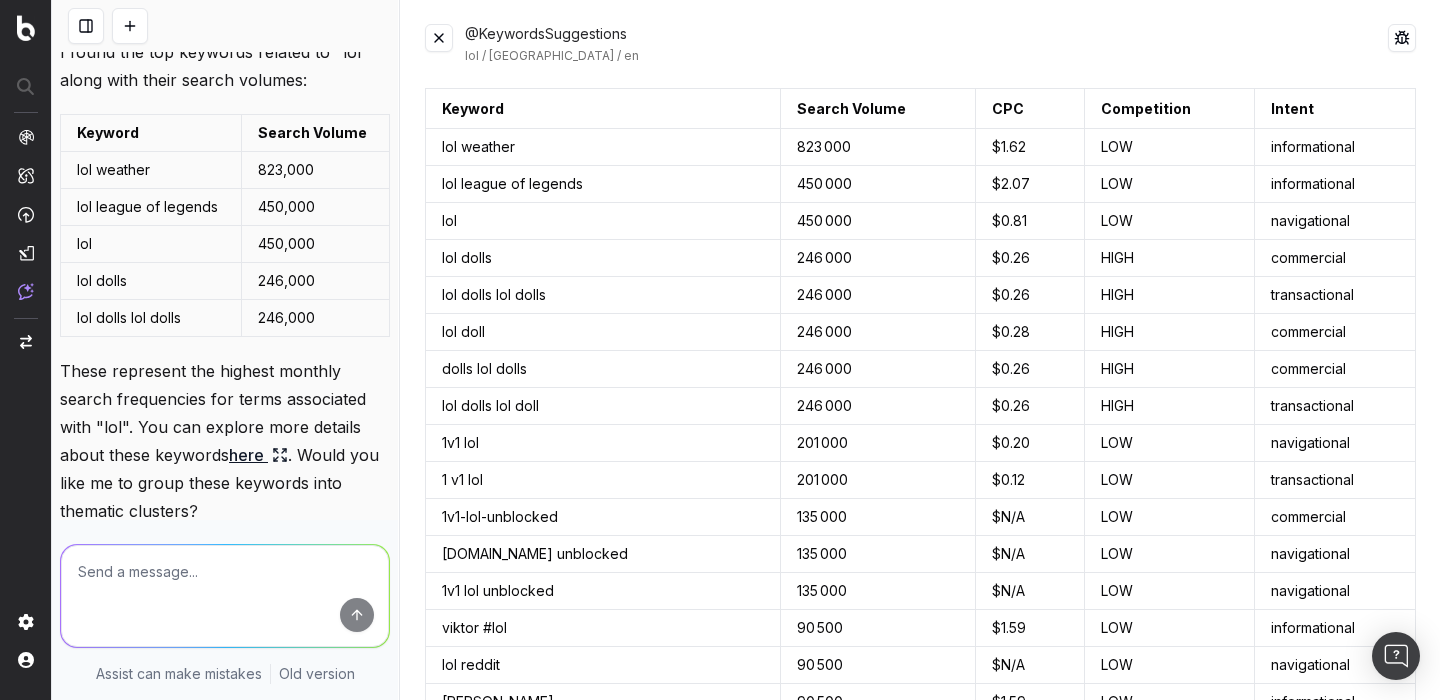 click at bounding box center [439, 38] 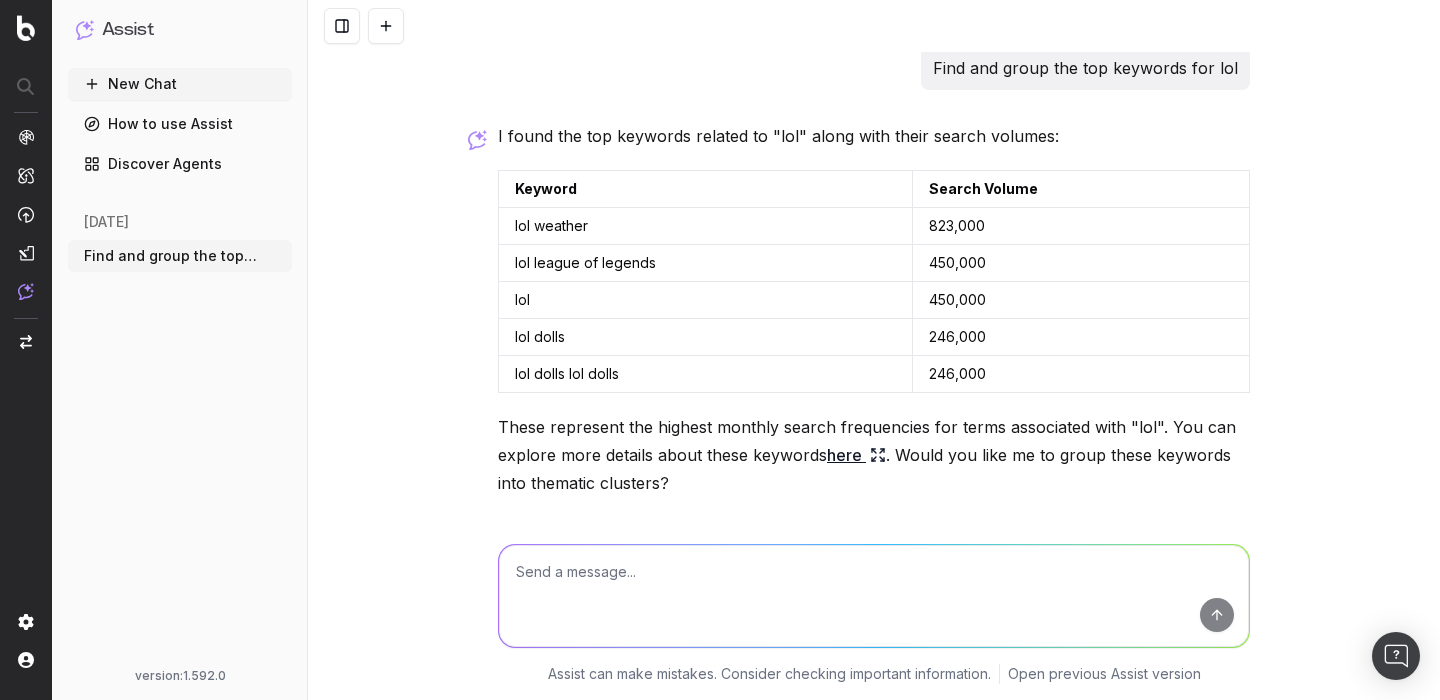scroll, scrollTop: 0, scrollLeft: 0, axis: both 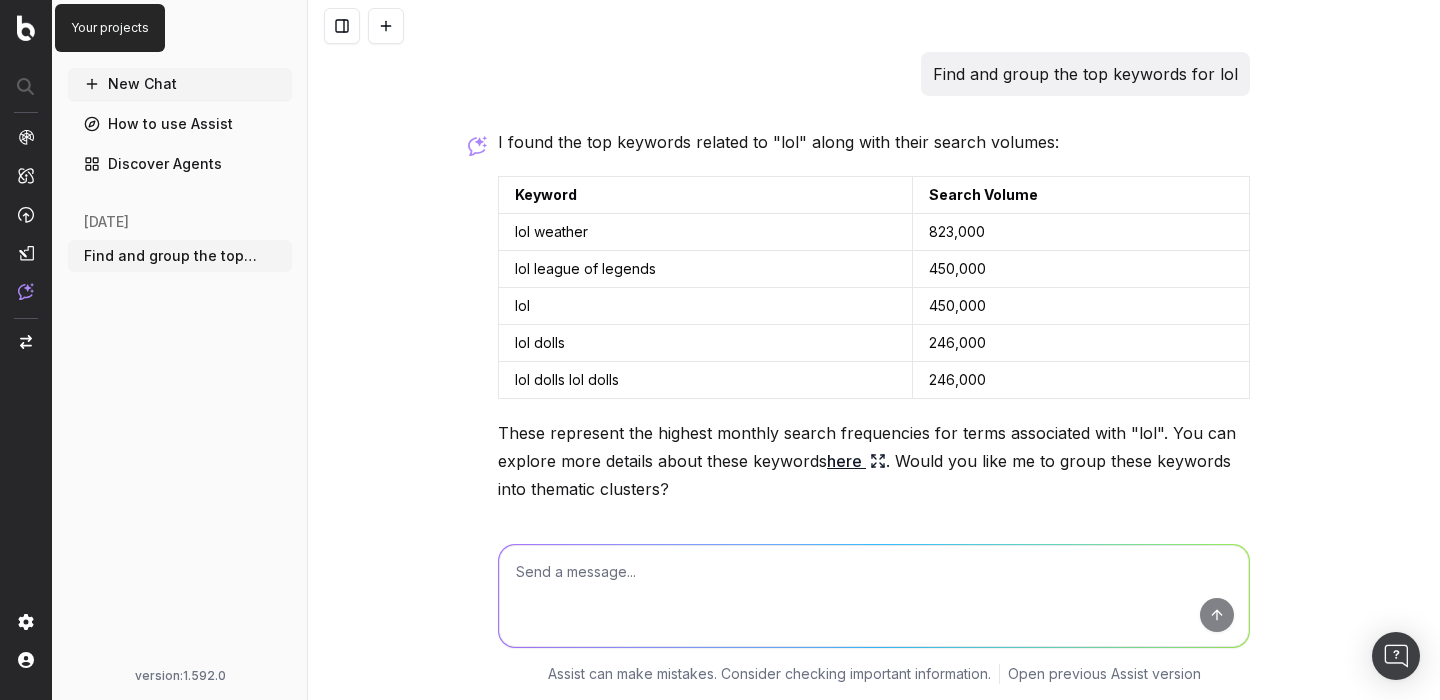 click at bounding box center (26, 350) 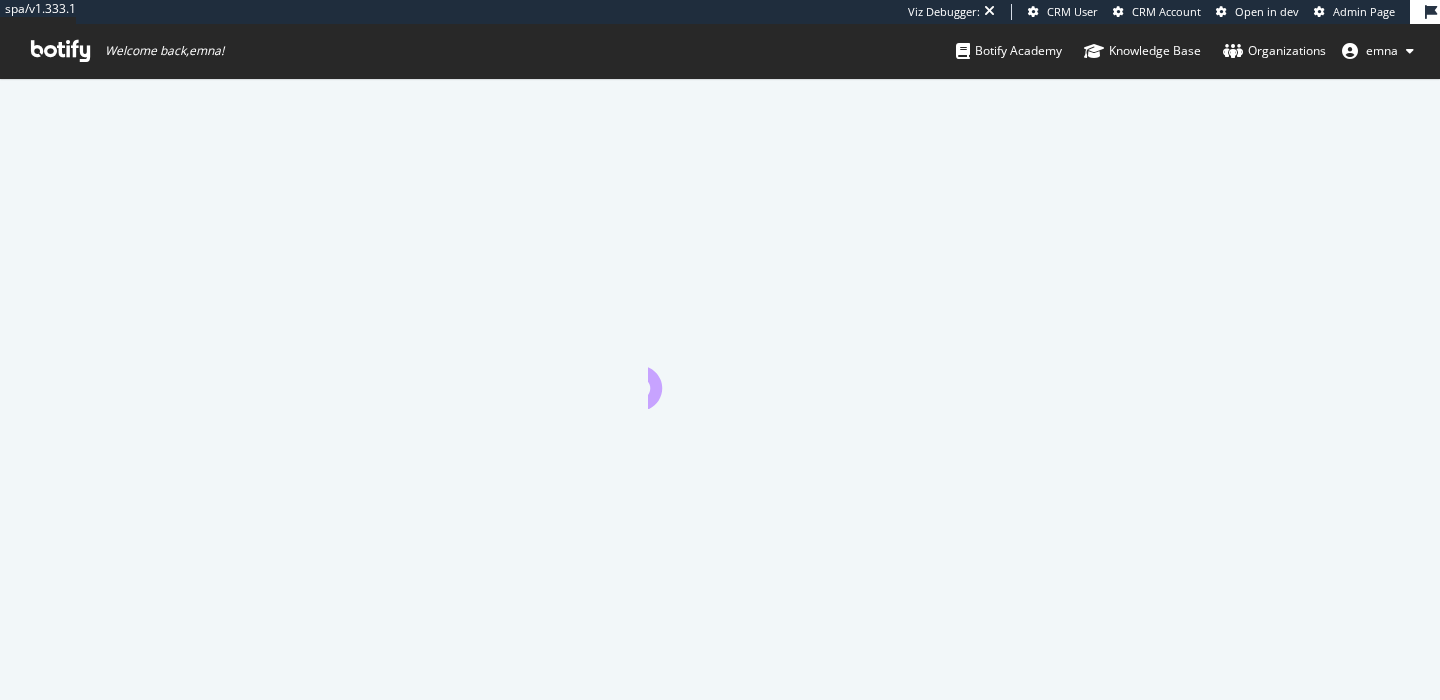 scroll, scrollTop: 0, scrollLeft: 0, axis: both 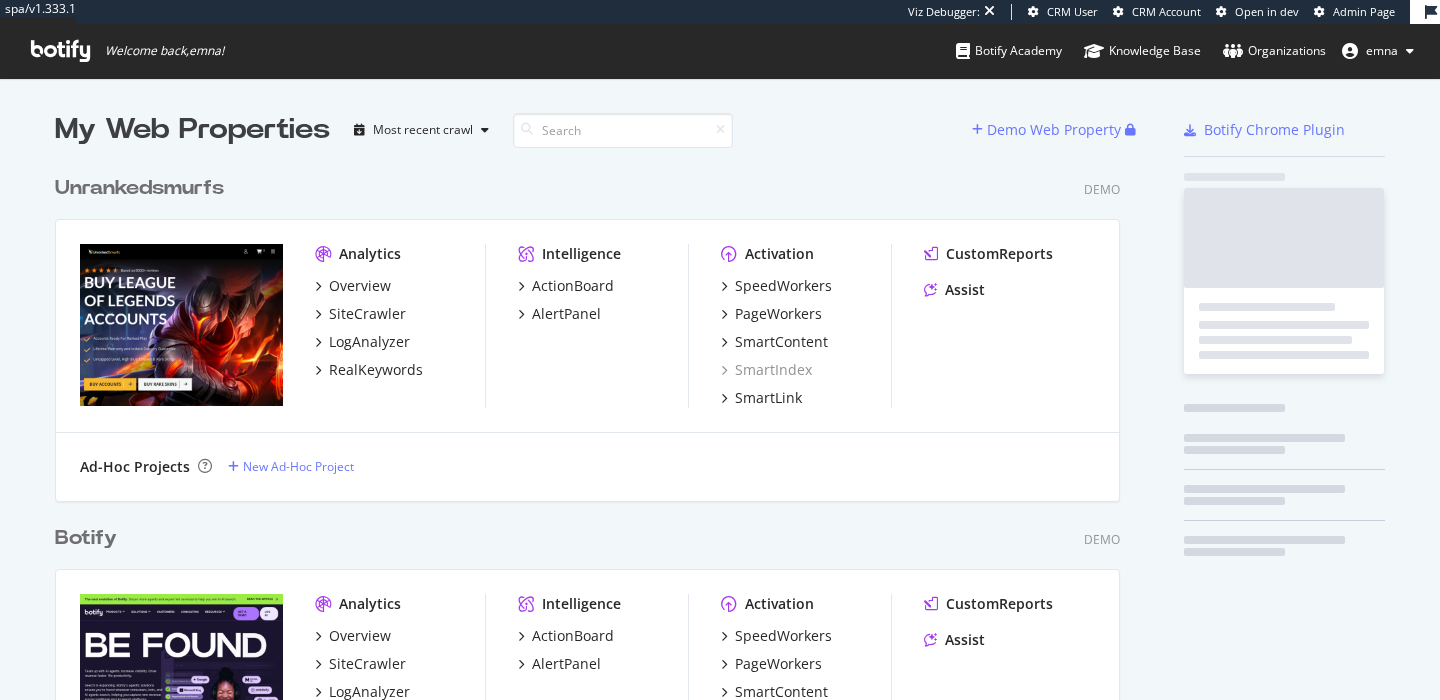 click on "emna" at bounding box center [1382, 50] 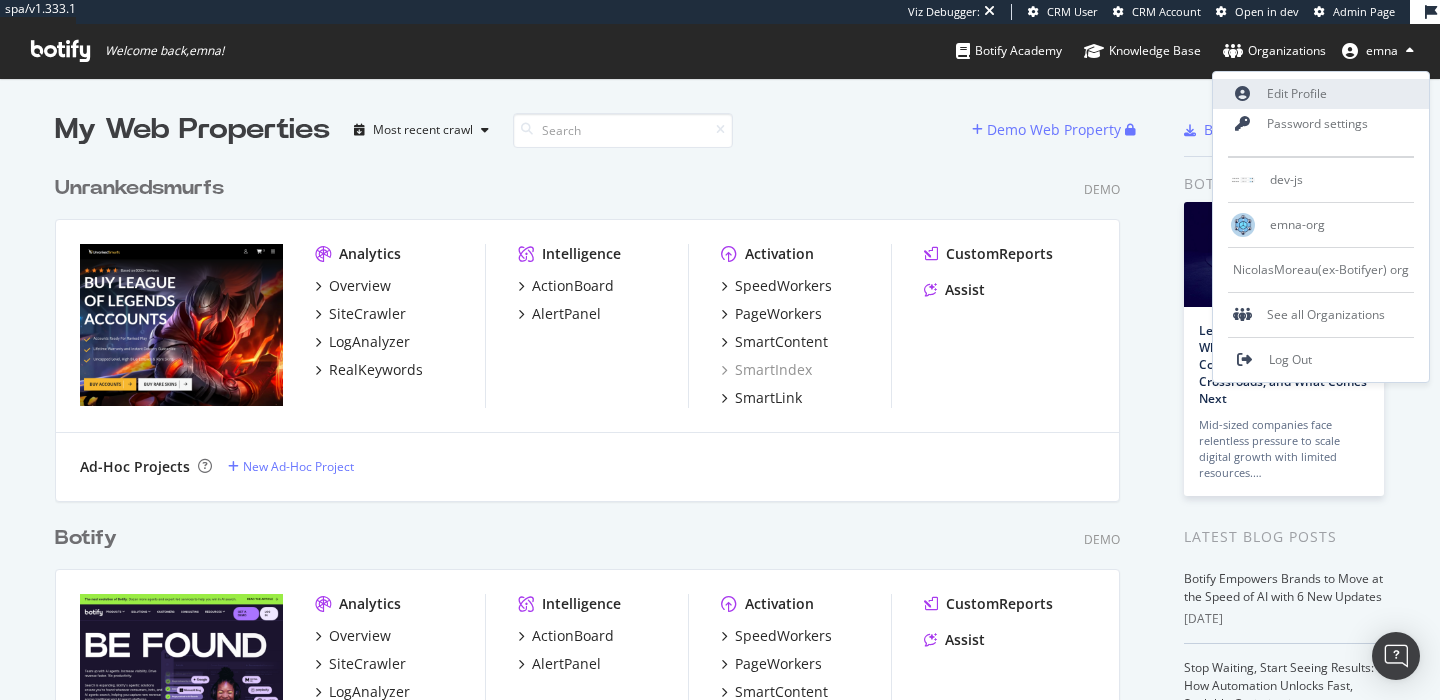 click on "Edit Profile" at bounding box center [1321, 94] 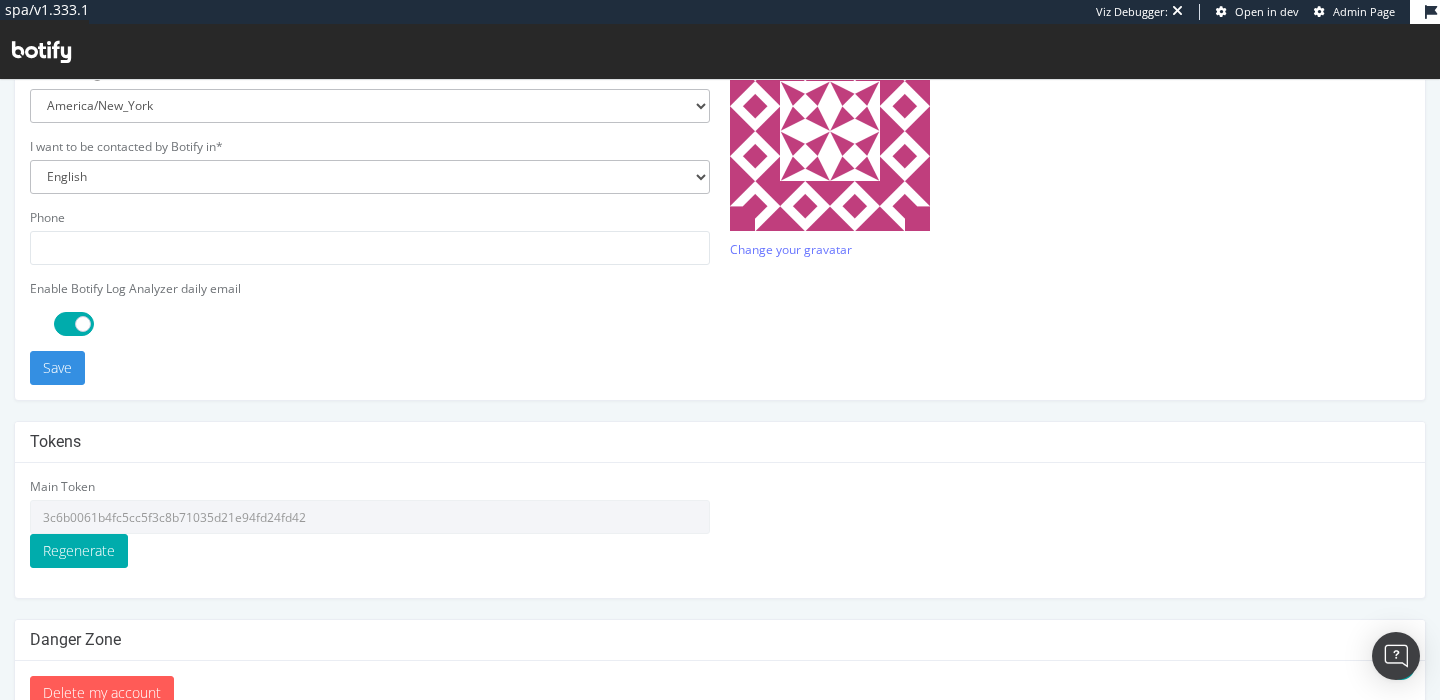 scroll, scrollTop: 629, scrollLeft: 0, axis: vertical 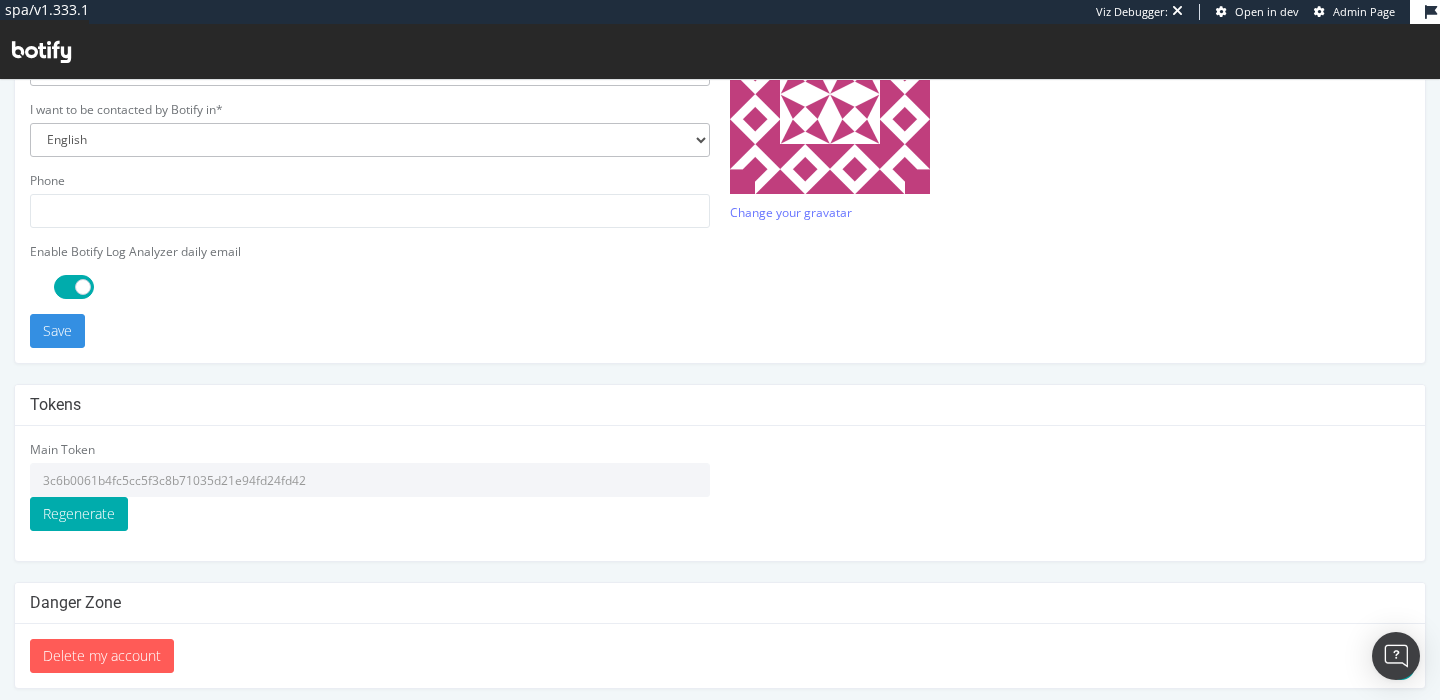 click on "3c6b0061b4fc5cc5f3c8b71035d21e94fd24fd42" at bounding box center (370, 480) 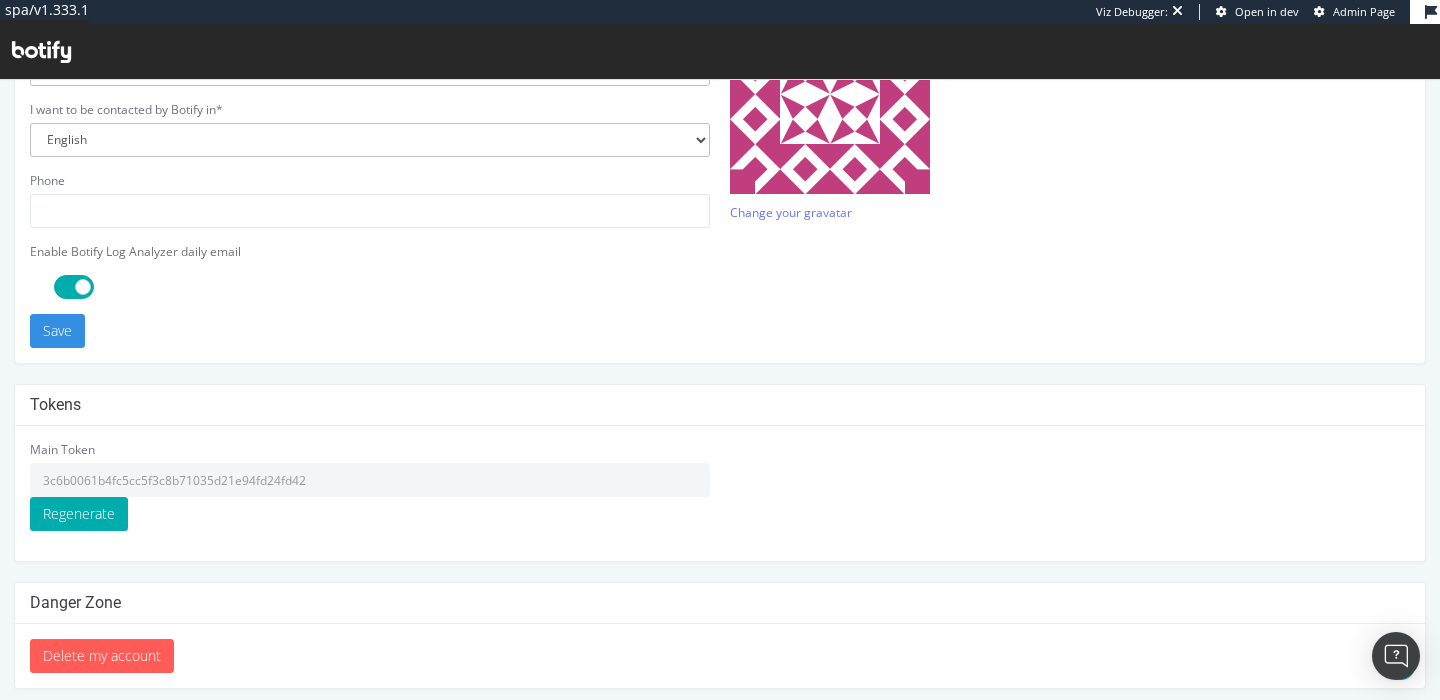 click on "3c6b0061b4fc5cc5f3c8b71035d21e94fd24fd42" at bounding box center (370, 480) 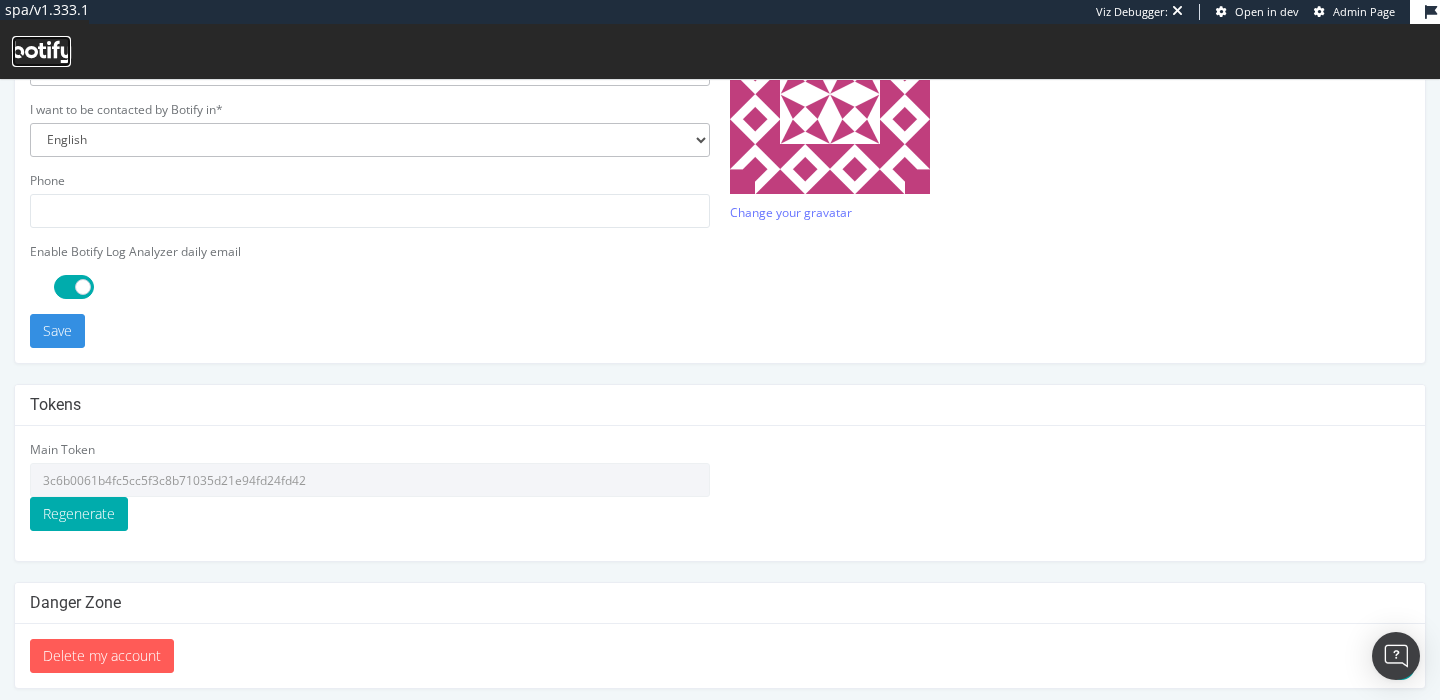 click at bounding box center [41, 52] 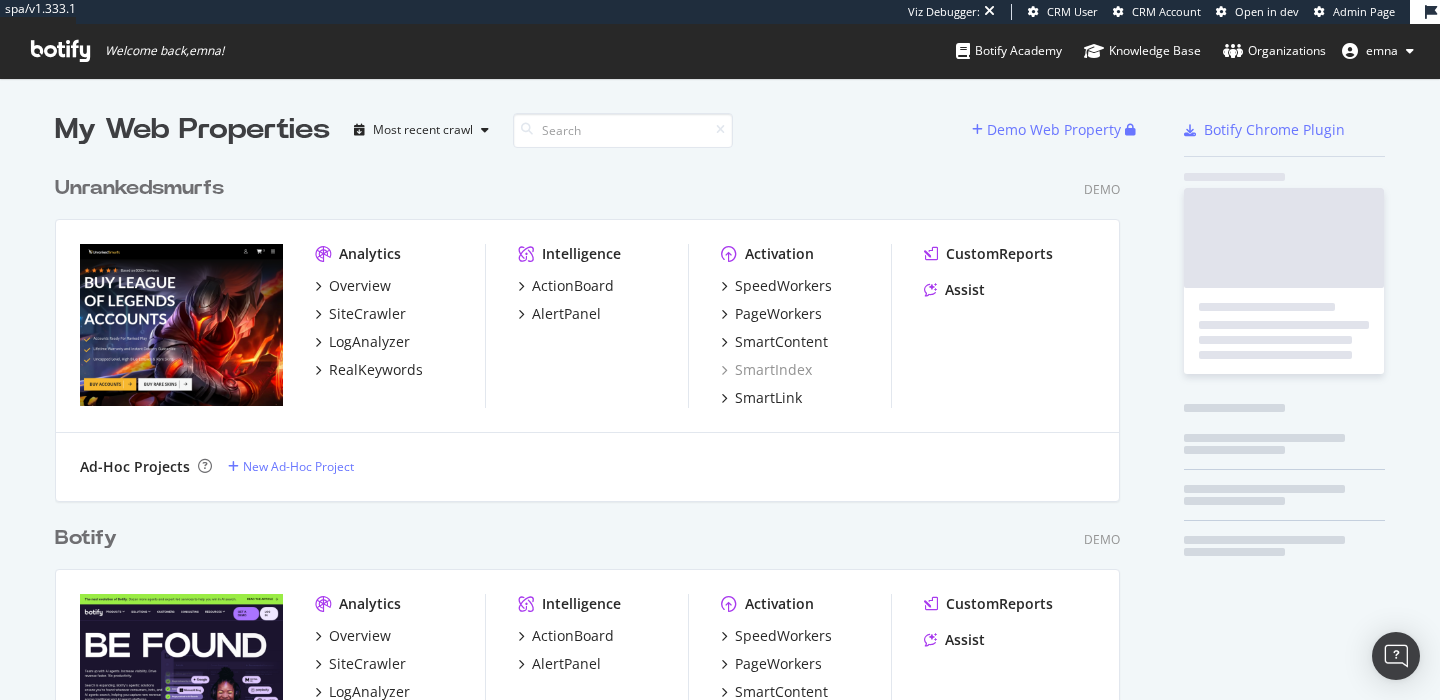 scroll, scrollTop: 700, scrollLeft: 1440, axis: both 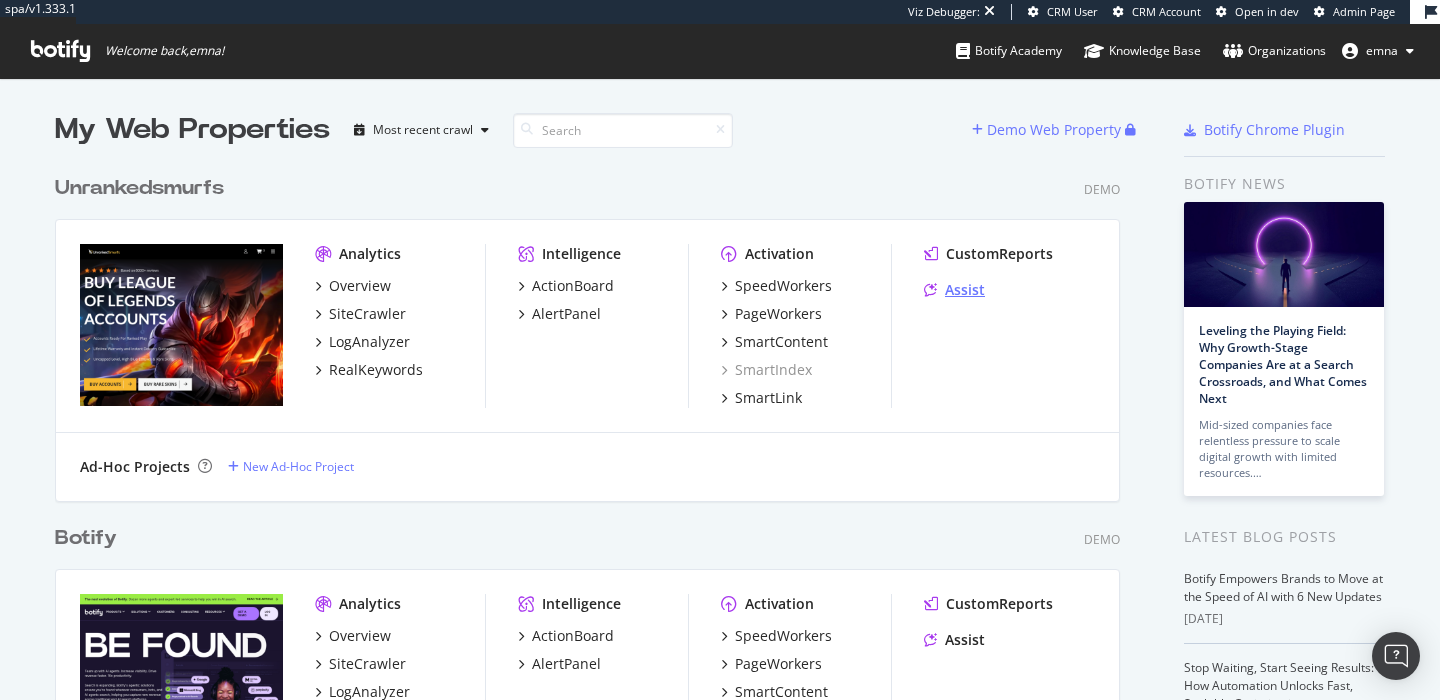 click on "Assist" at bounding box center [965, 290] 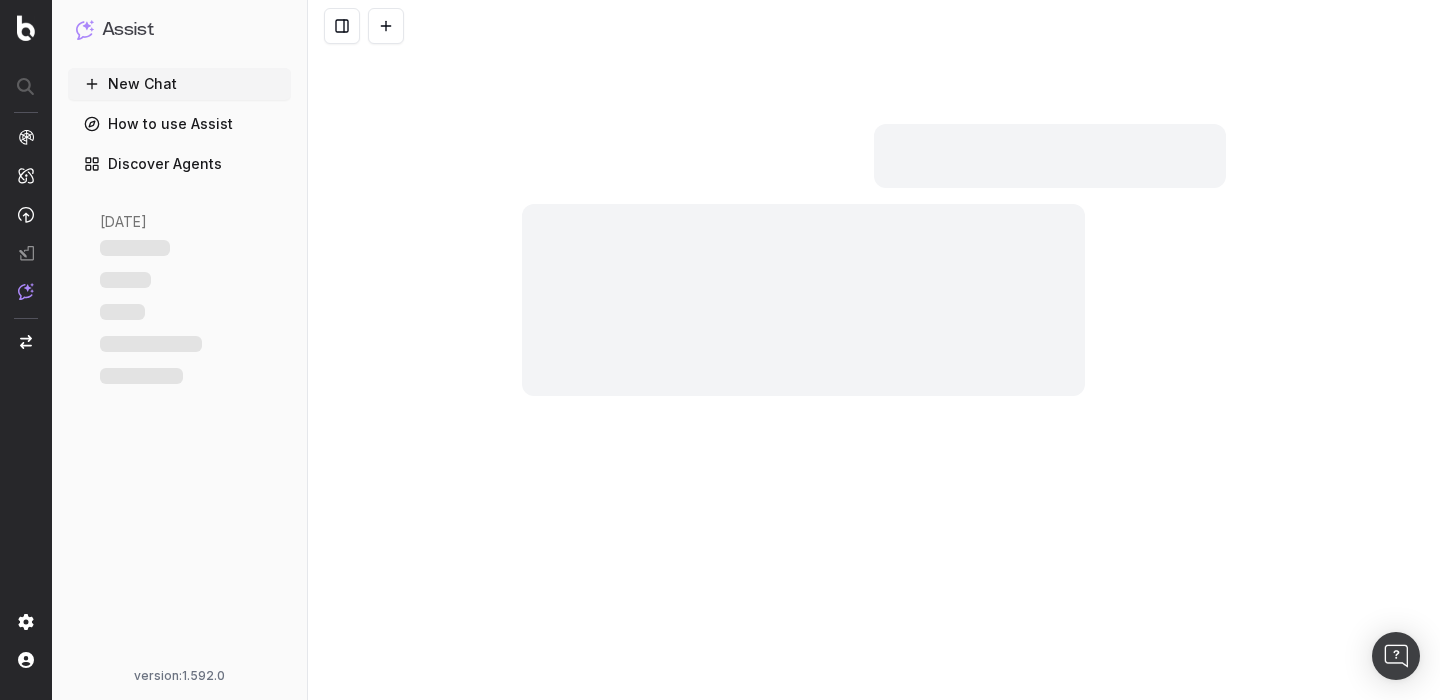 scroll, scrollTop: 0, scrollLeft: 0, axis: both 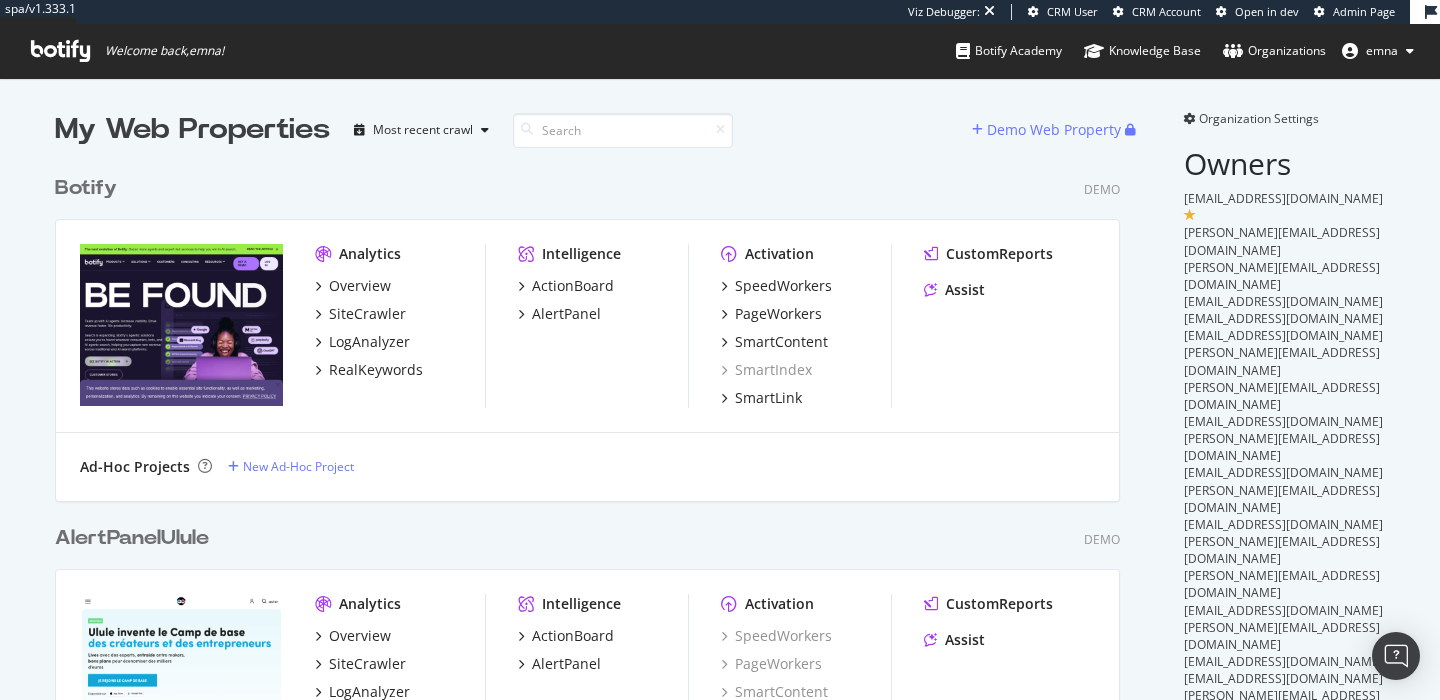 click on "Assist" at bounding box center (1009, 290) 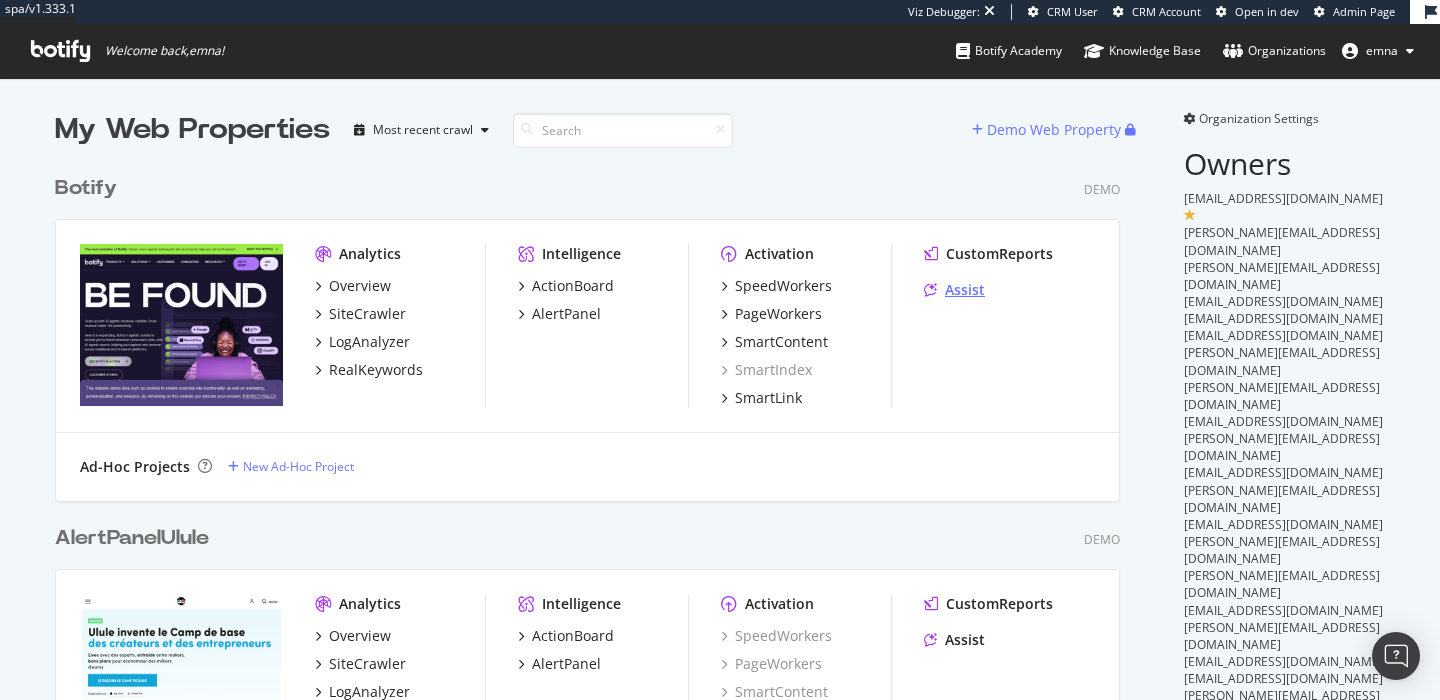 click on "Assist" at bounding box center (965, 290) 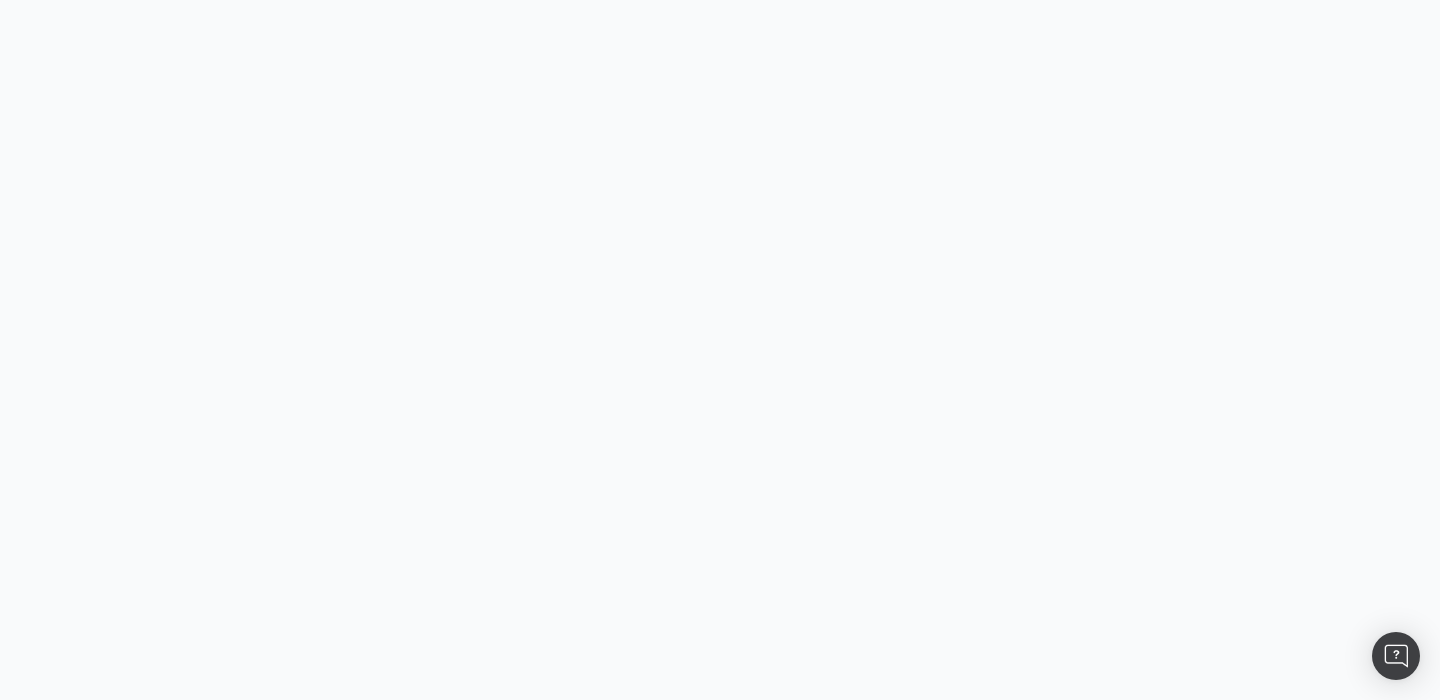 scroll, scrollTop: 0, scrollLeft: 0, axis: both 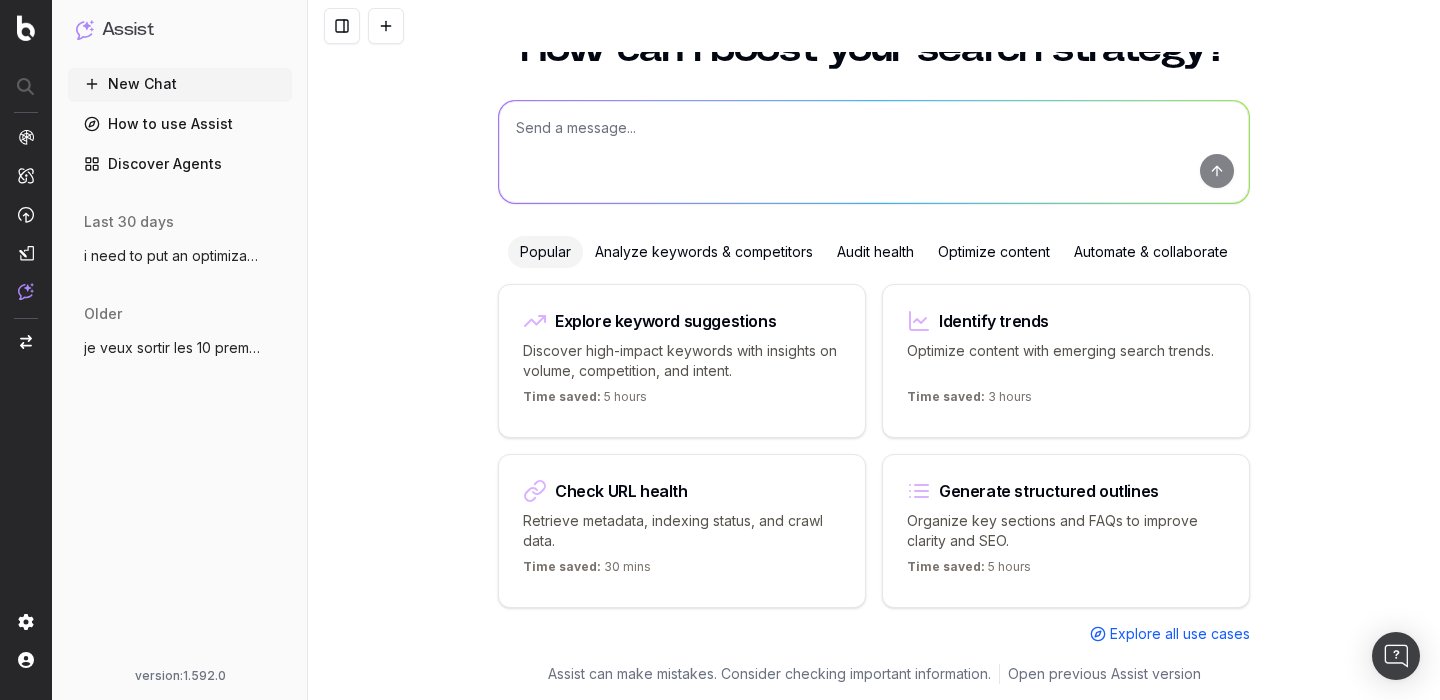 click at bounding box center [874, 152] 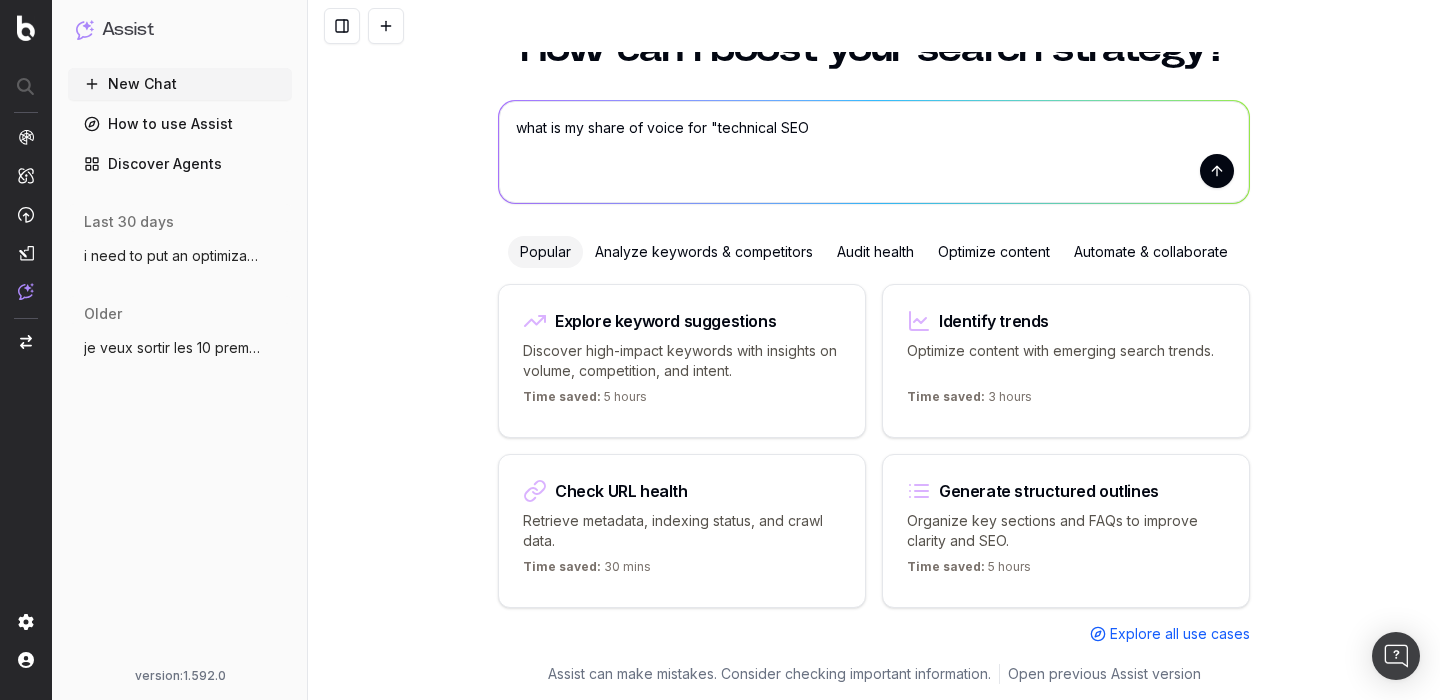 type on "what is my share of voice for "technical SEO"" 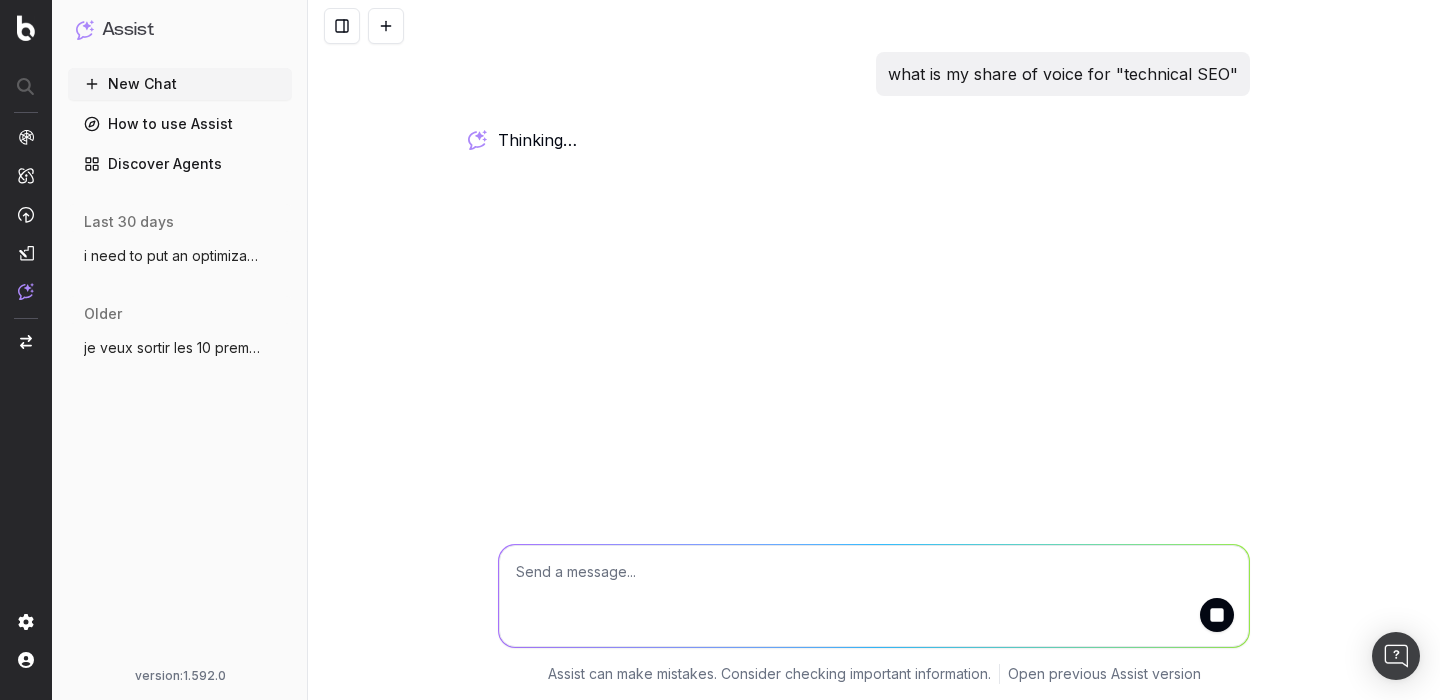 scroll, scrollTop: 0, scrollLeft: 0, axis: both 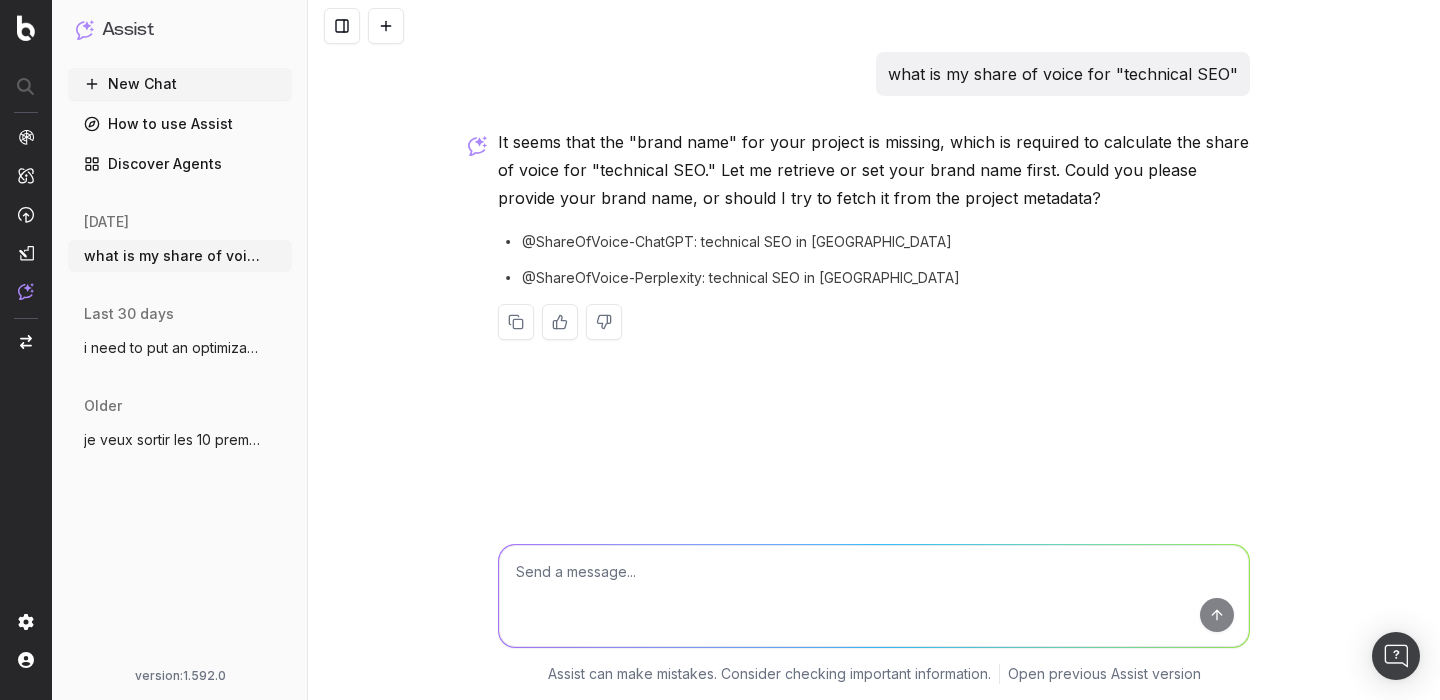 click on "@ShareOfVoice-ChatGPT: technical SEO in [GEOGRAPHIC_DATA]" at bounding box center [737, 242] 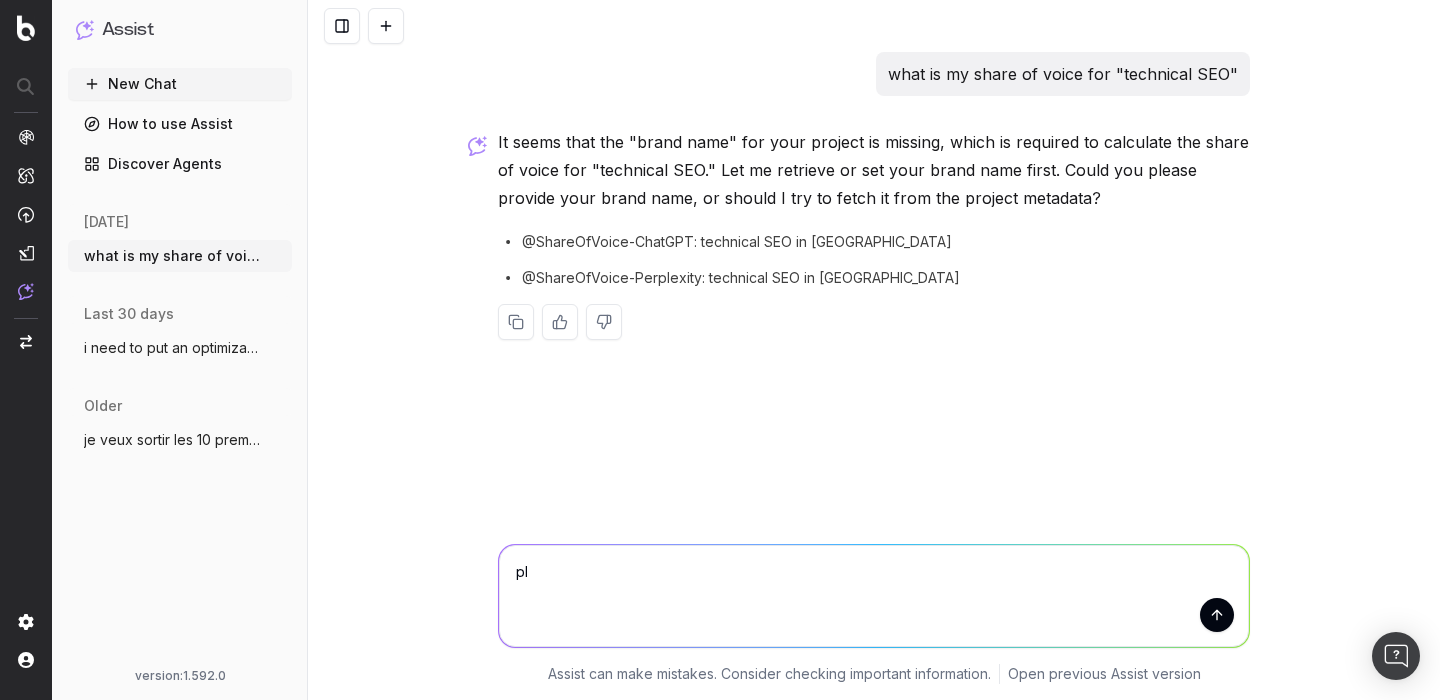 type on "p" 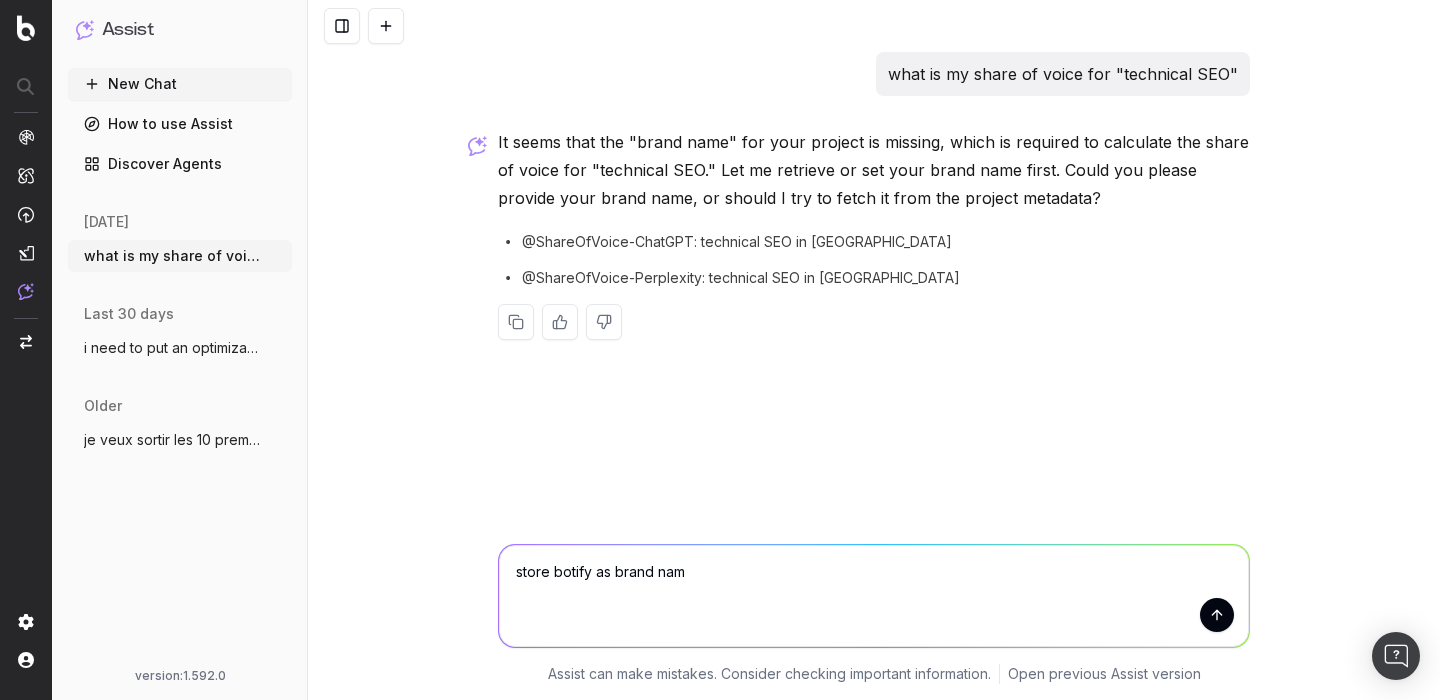 type on "store botify as brand name" 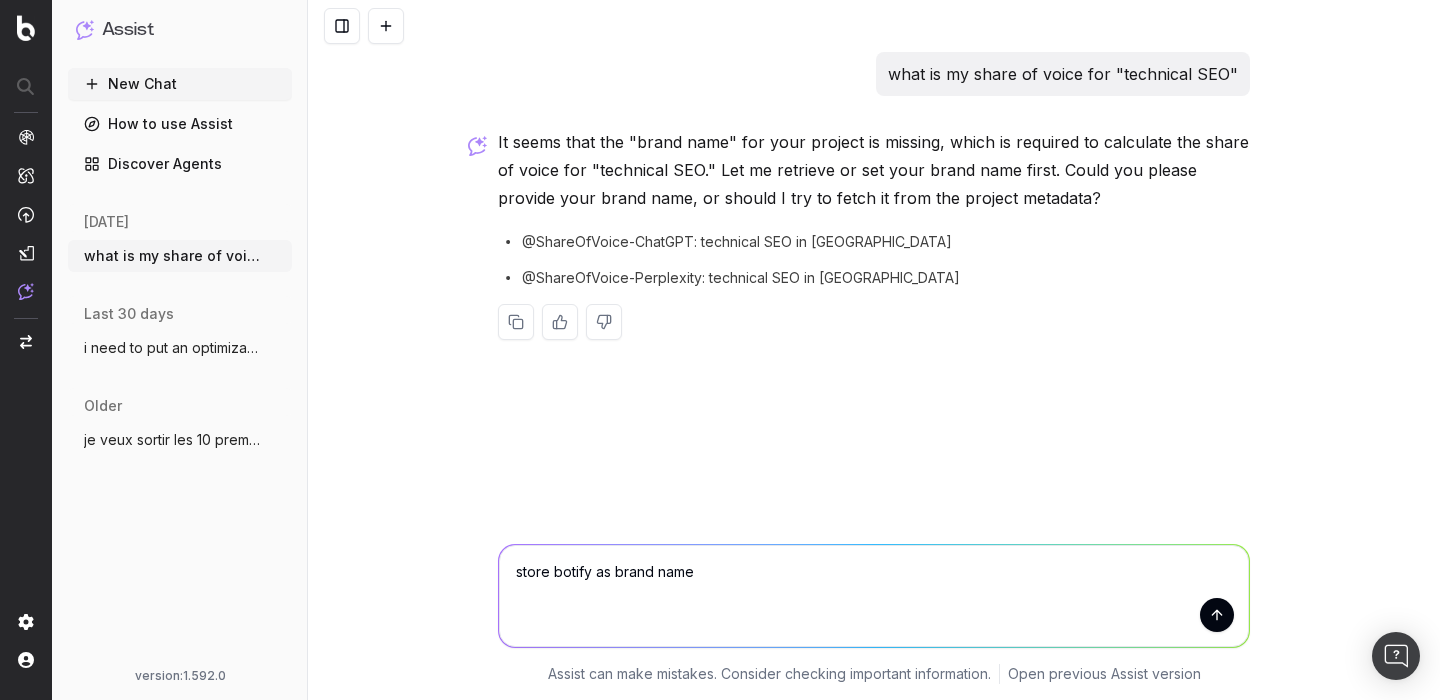 type 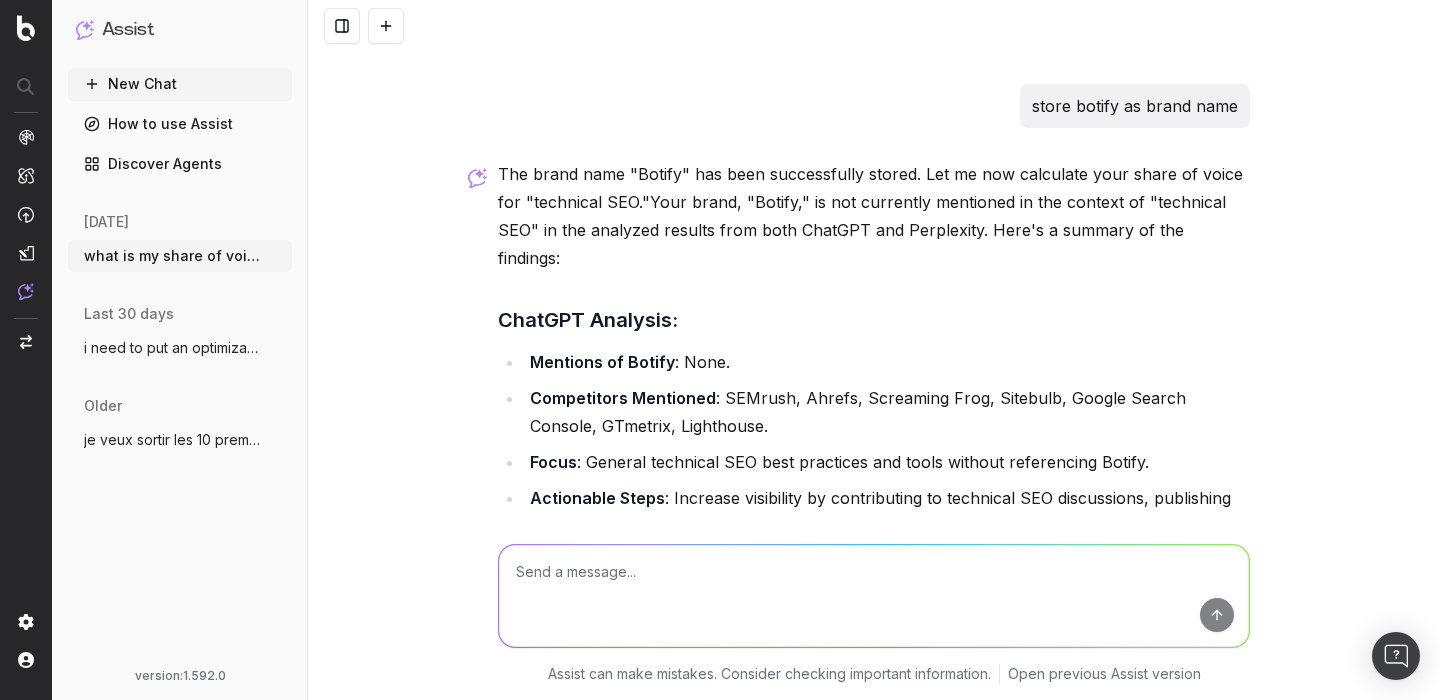 scroll, scrollTop: 292, scrollLeft: 0, axis: vertical 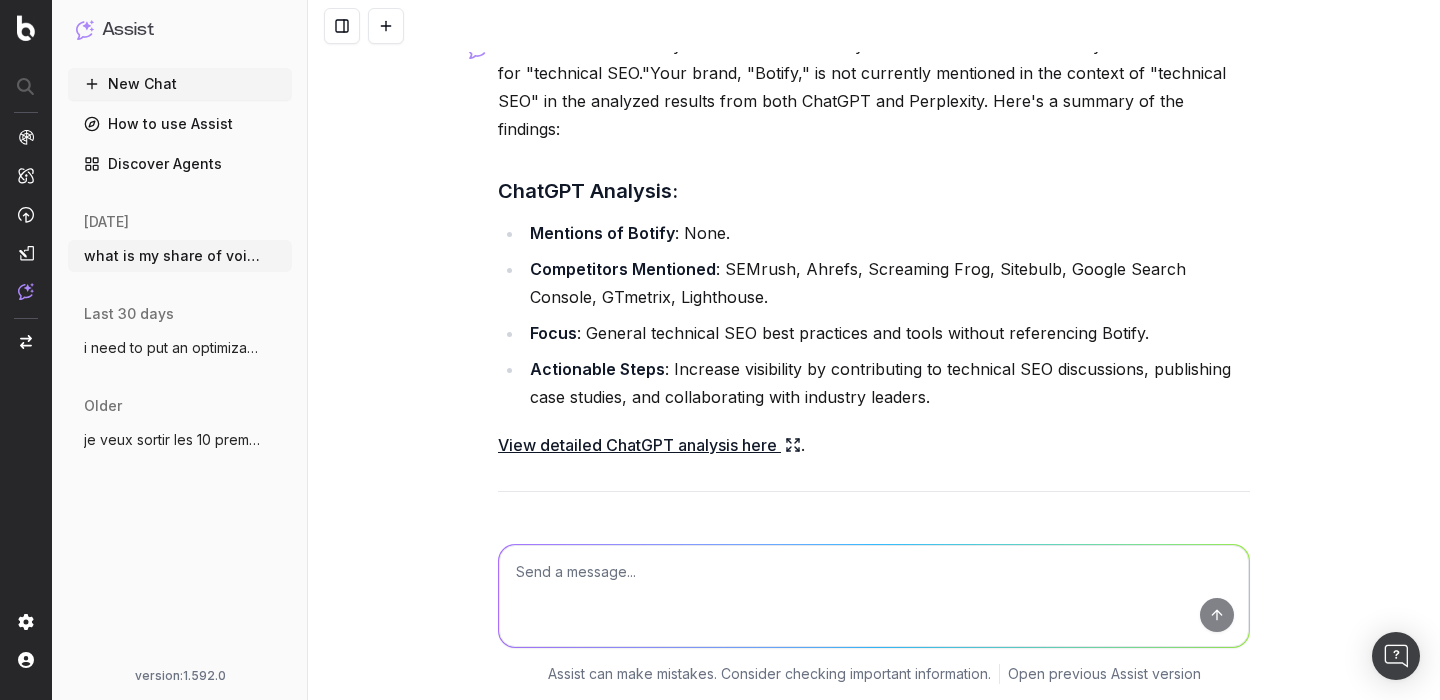 click on "View detailed ChatGPT analysis here" at bounding box center (649, 445) 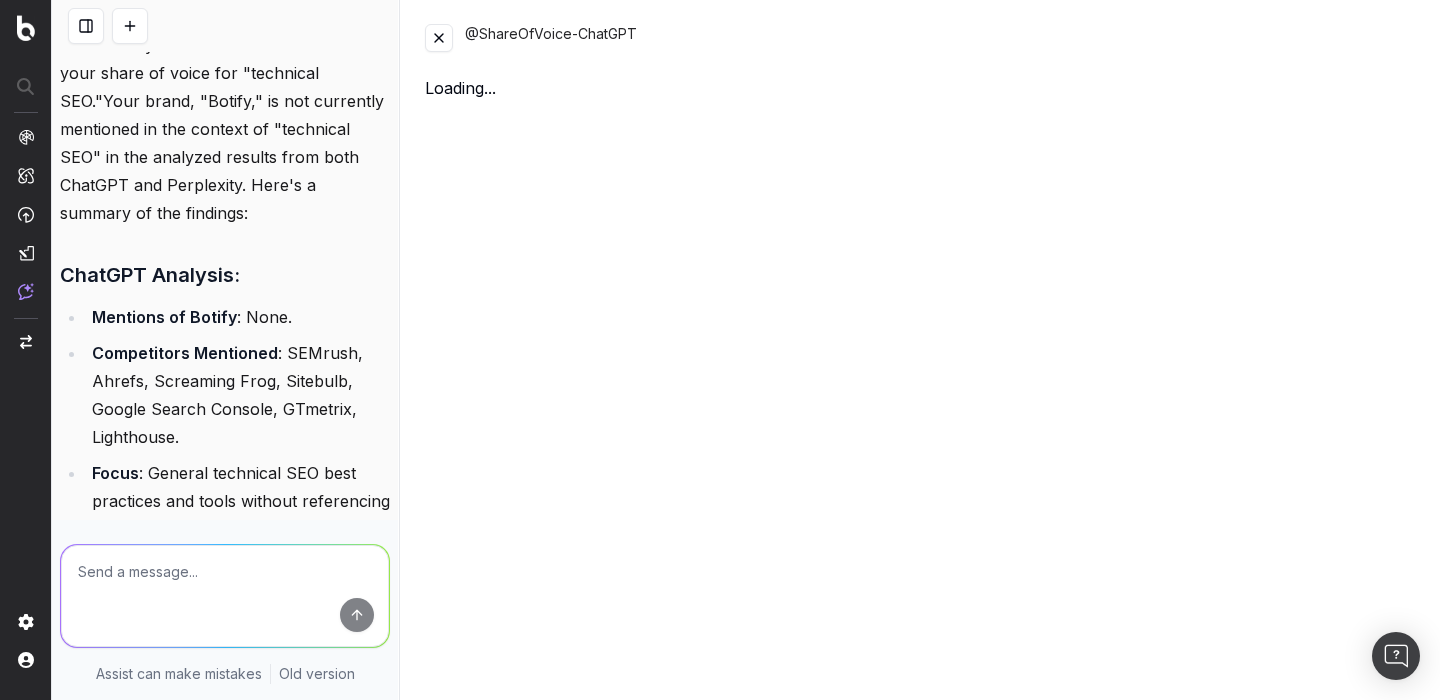 scroll, scrollTop: 557, scrollLeft: 0, axis: vertical 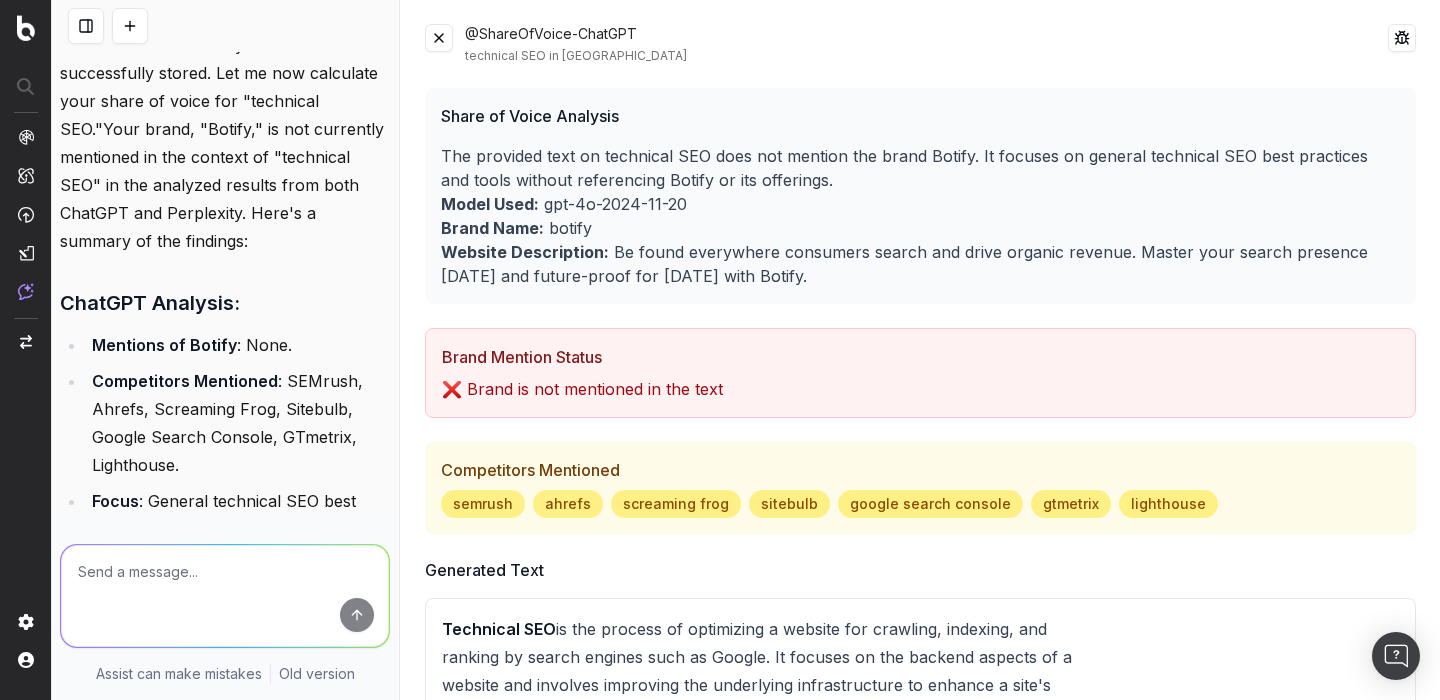 click on "@ShareOfVoice-ChatGPT technical SEO in [GEOGRAPHIC_DATA]" at bounding box center [920, 44] 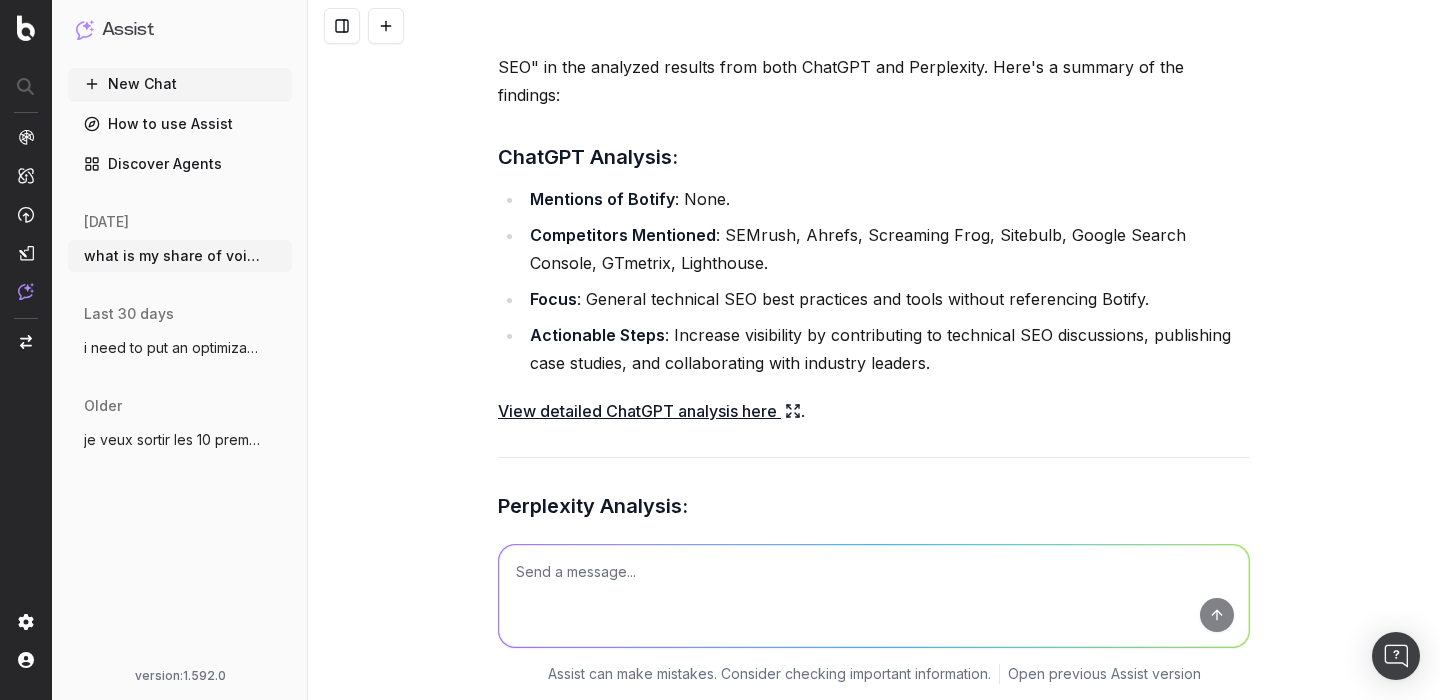 scroll, scrollTop: 454, scrollLeft: 0, axis: vertical 